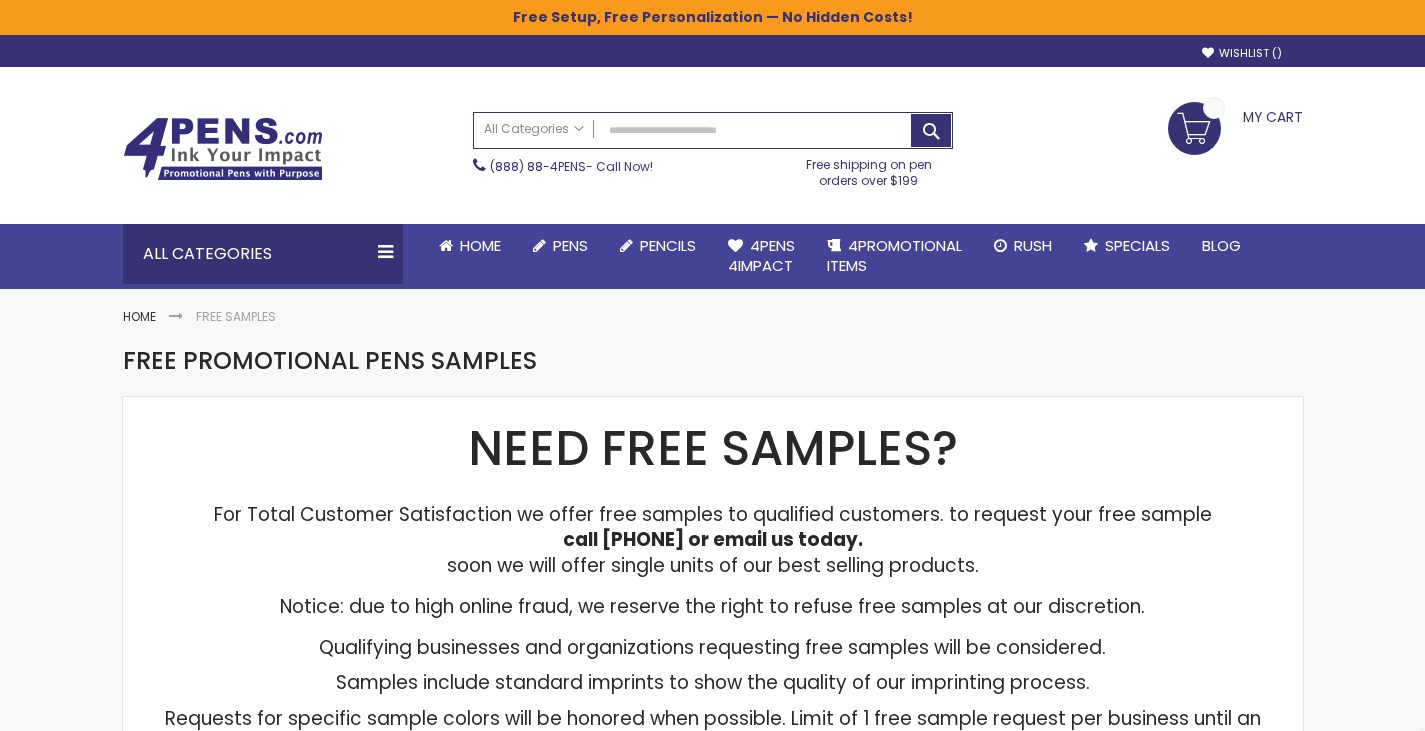 scroll, scrollTop: 0, scrollLeft: 0, axis: both 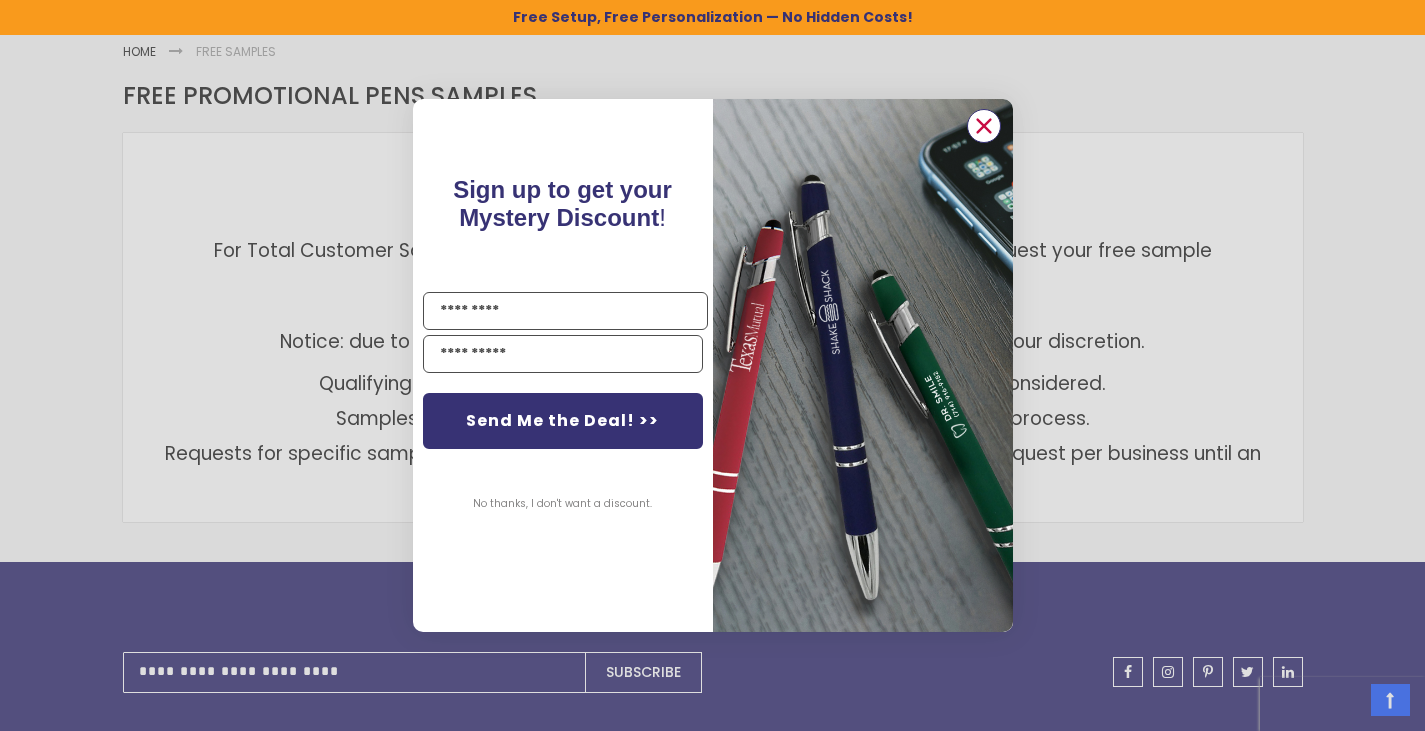 click 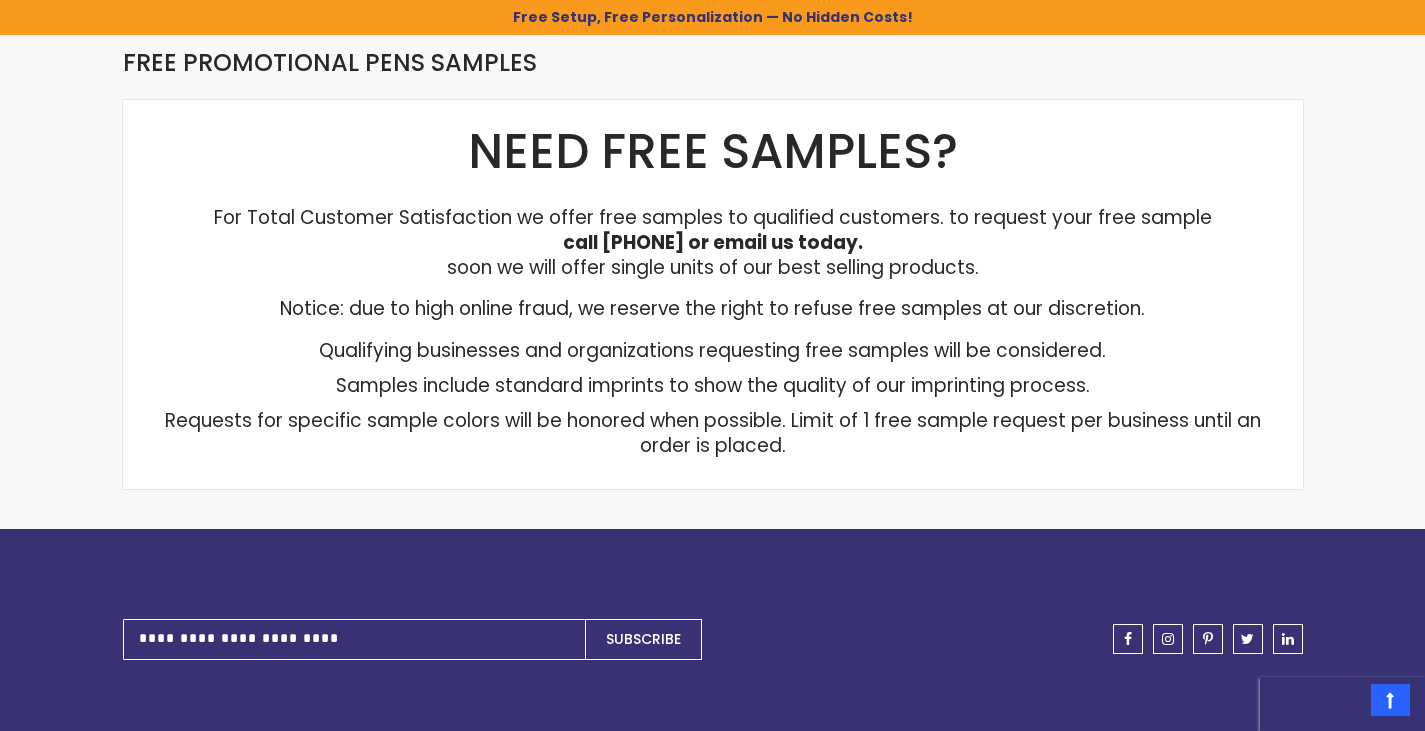 scroll, scrollTop: 100, scrollLeft: 0, axis: vertical 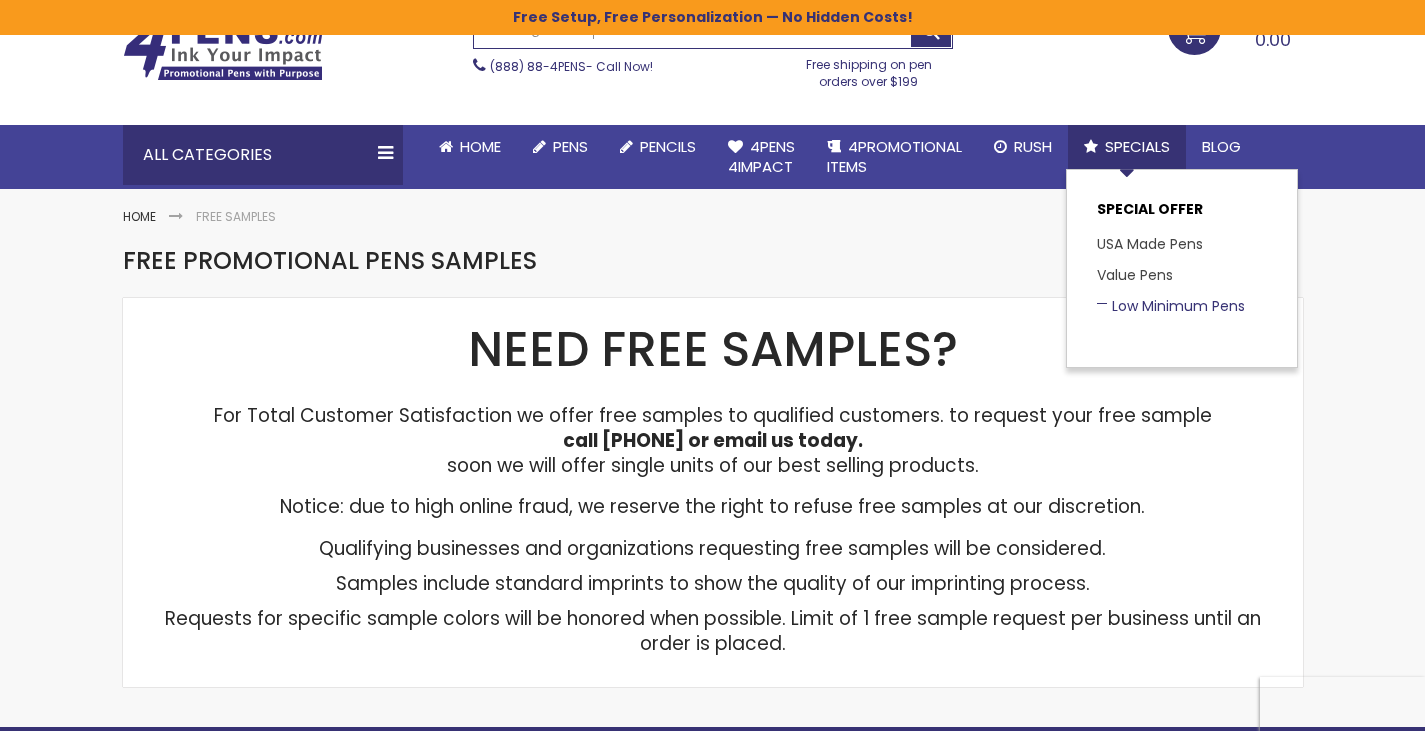 click on "Low Minimum Pens" at bounding box center [1171, 306] 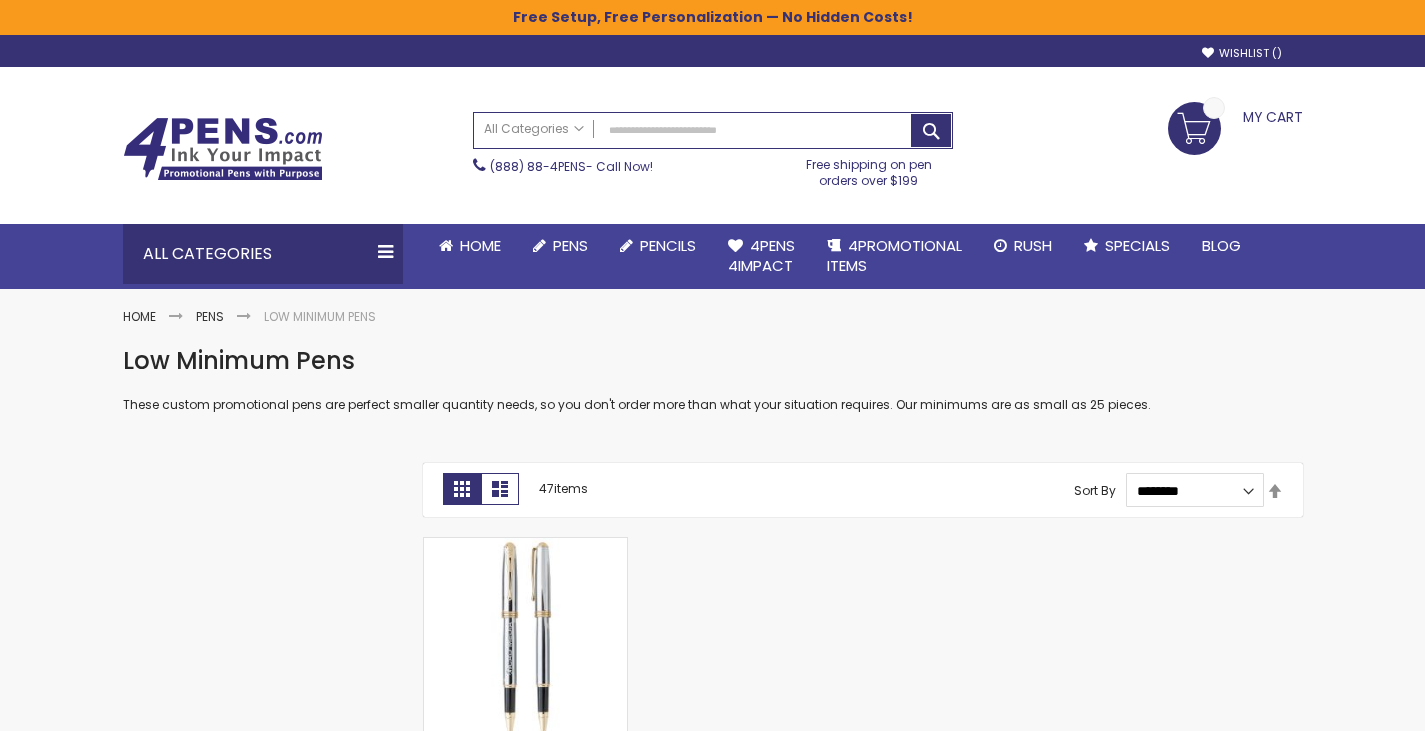 scroll, scrollTop: 0, scrollLeft: 0, axis: both 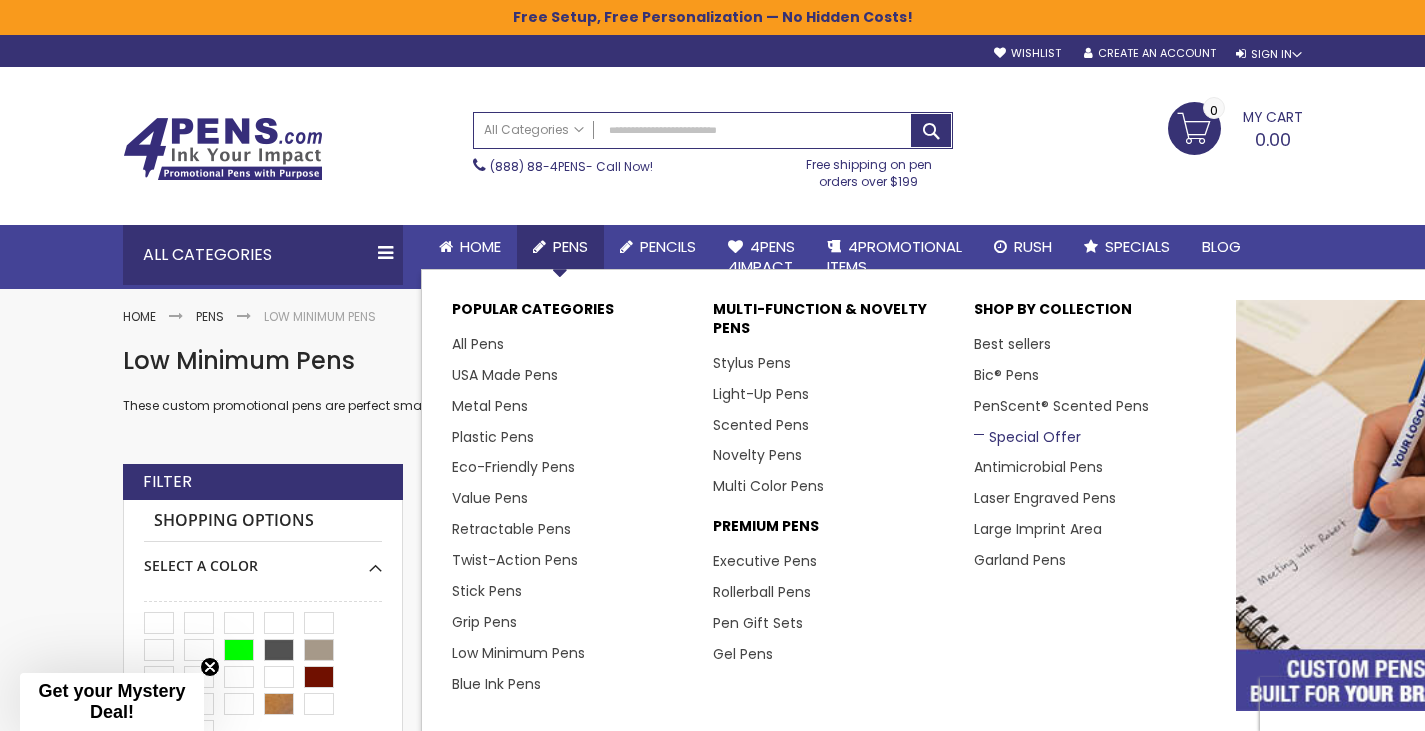 click on "Special Offer" at bounding box center [1027, 437] 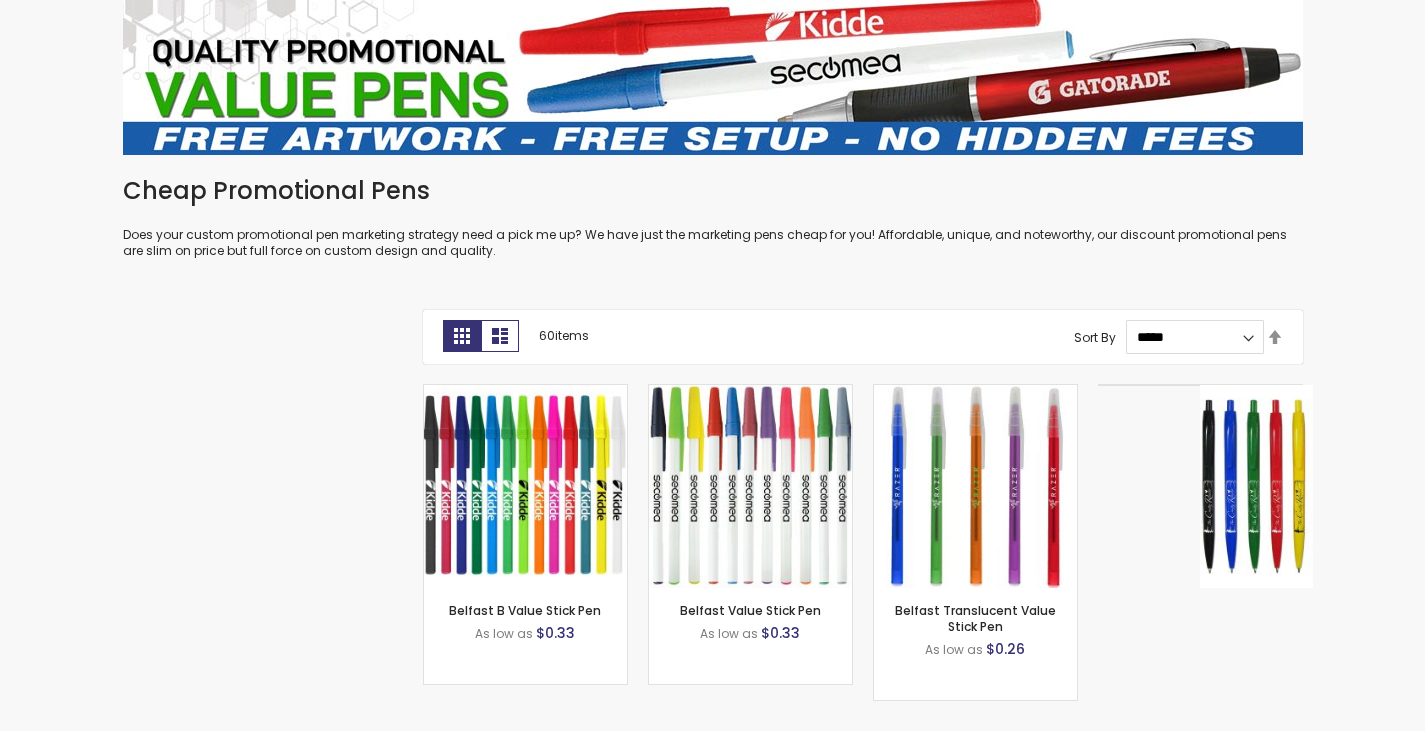 scroll, scrollTop: 359, scrollLeft: 0, axis: vertical 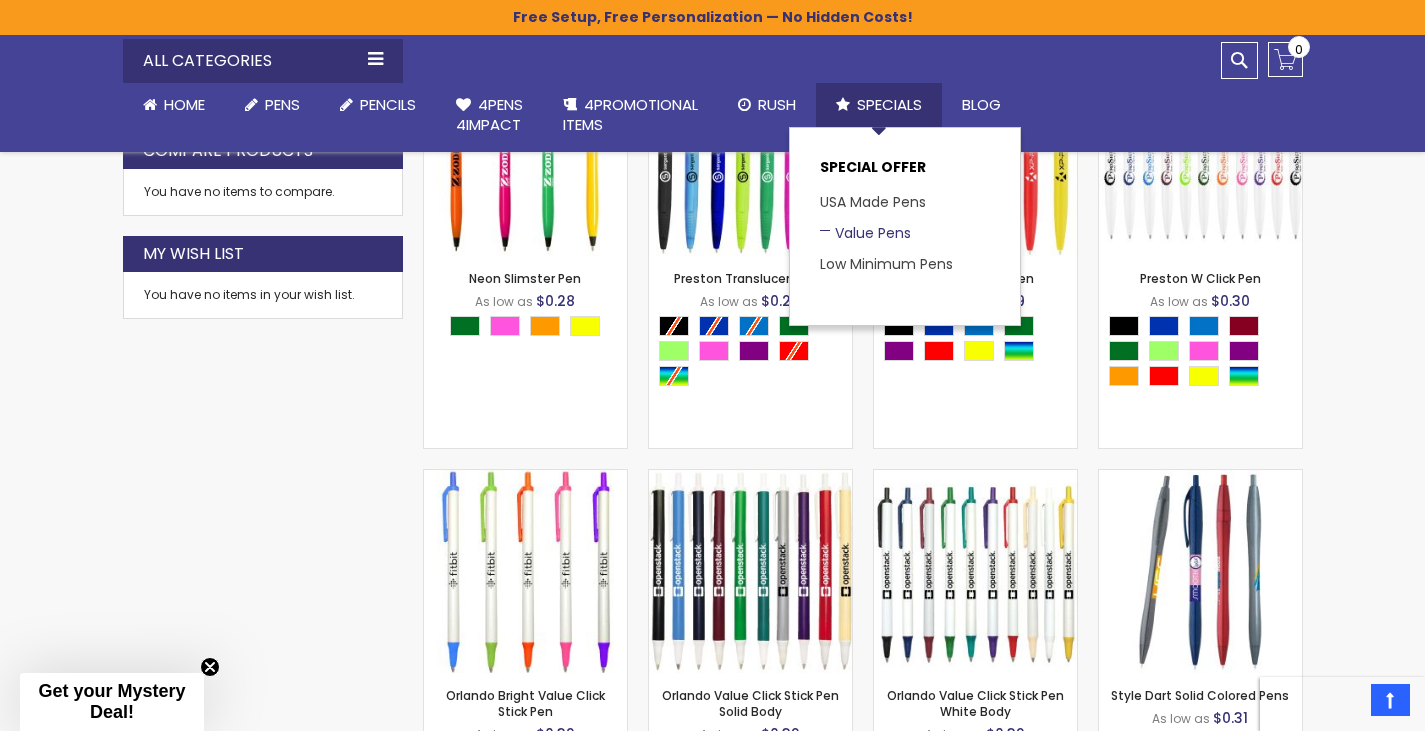 click on "Value Pens" at bounding box center [865, 233] 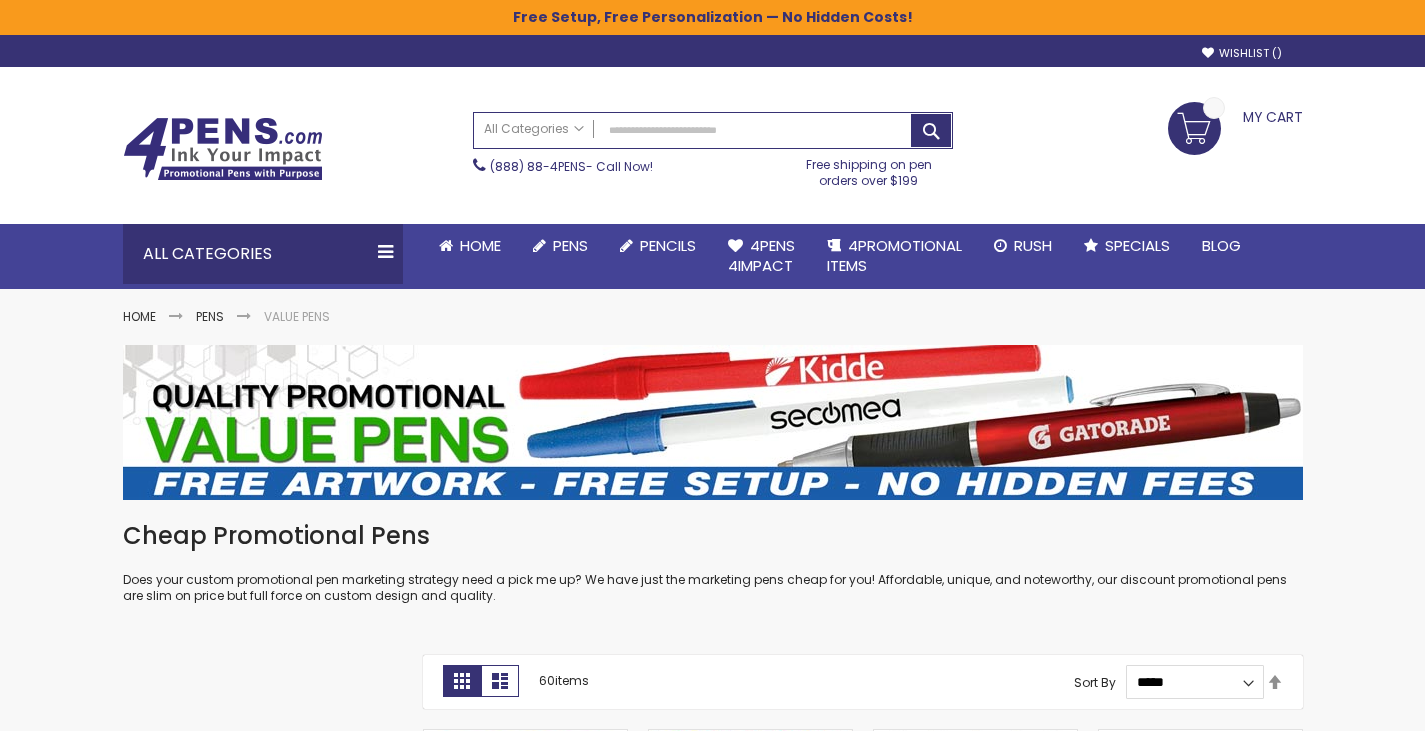 scroll, scrollTop: 0, scrollLeft: 0, axis: both 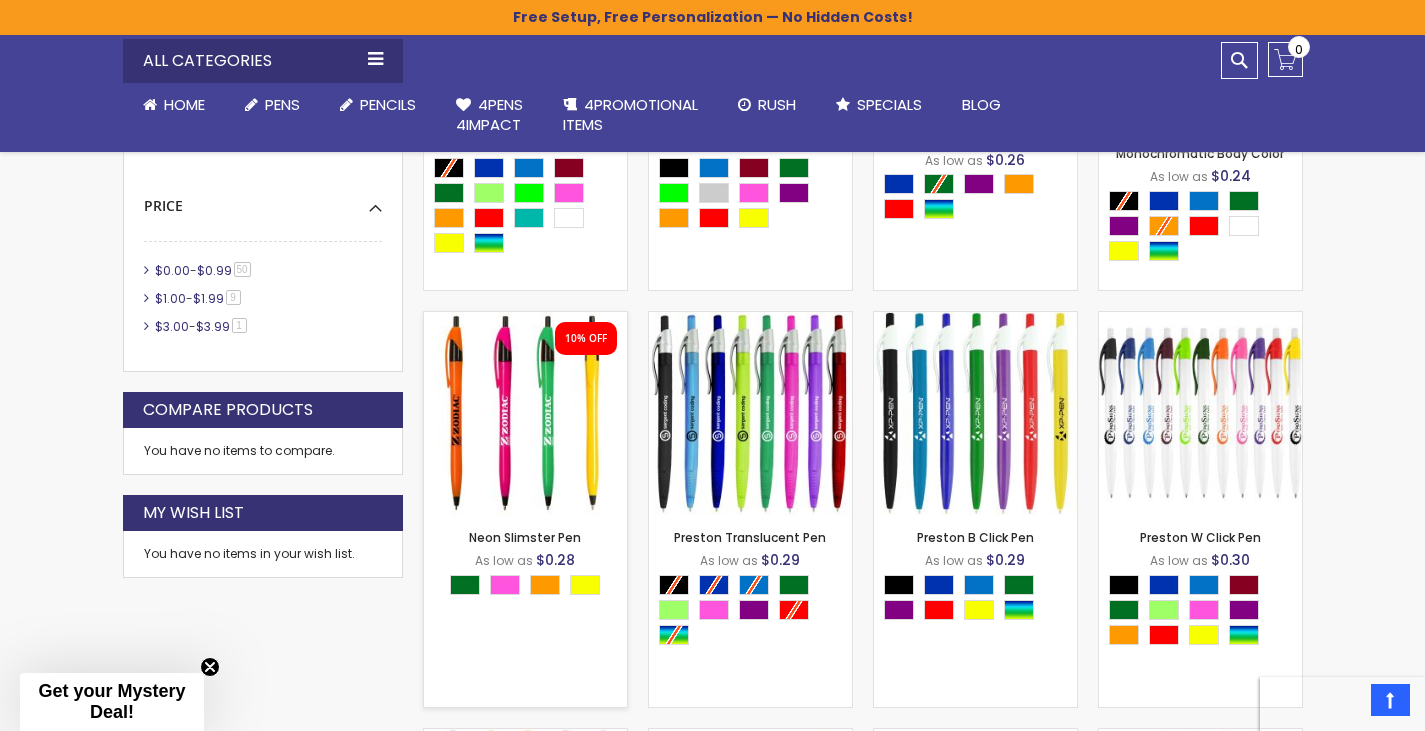 click on "10% OFF" at bounding box center [586, 339] 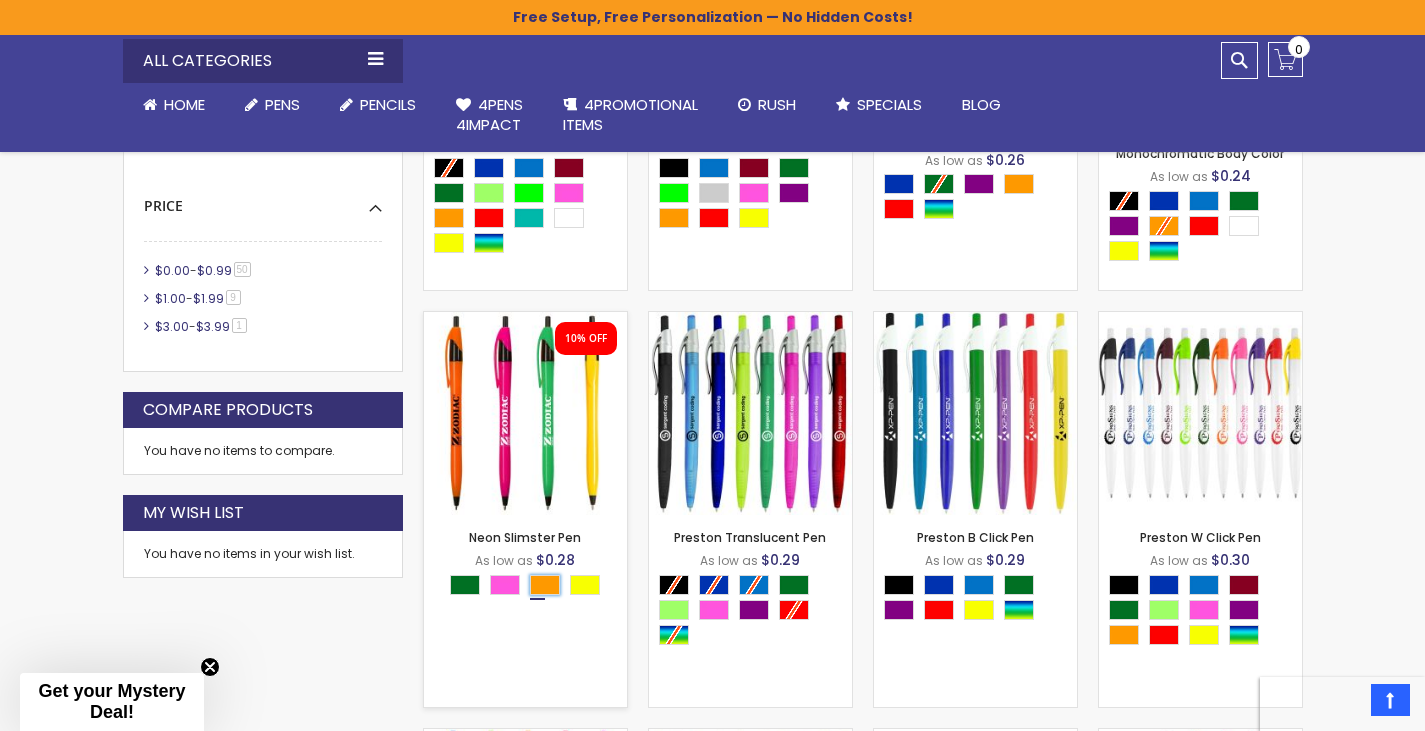 click at bounding box center (545, 585) 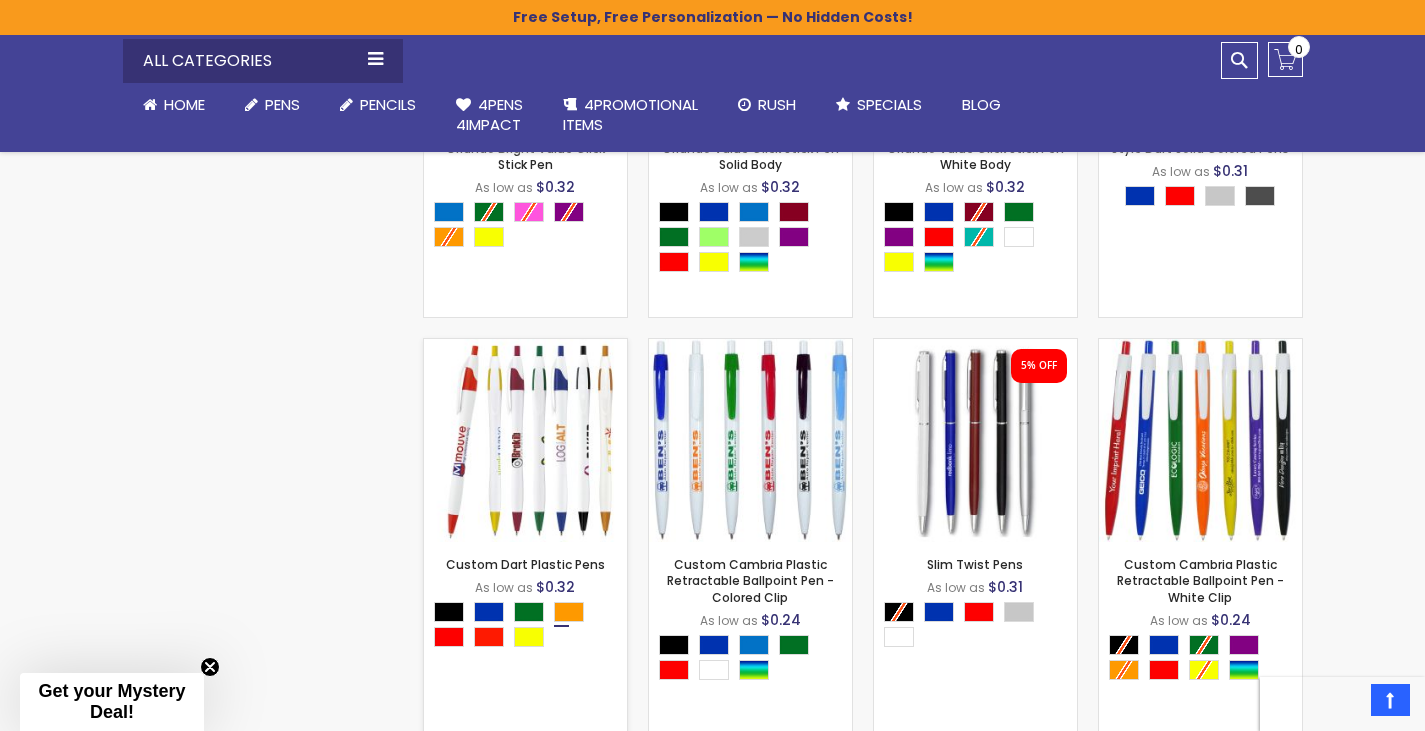 scroll, scrollTop: 1635, scrollLeft: 0, axis: vertical 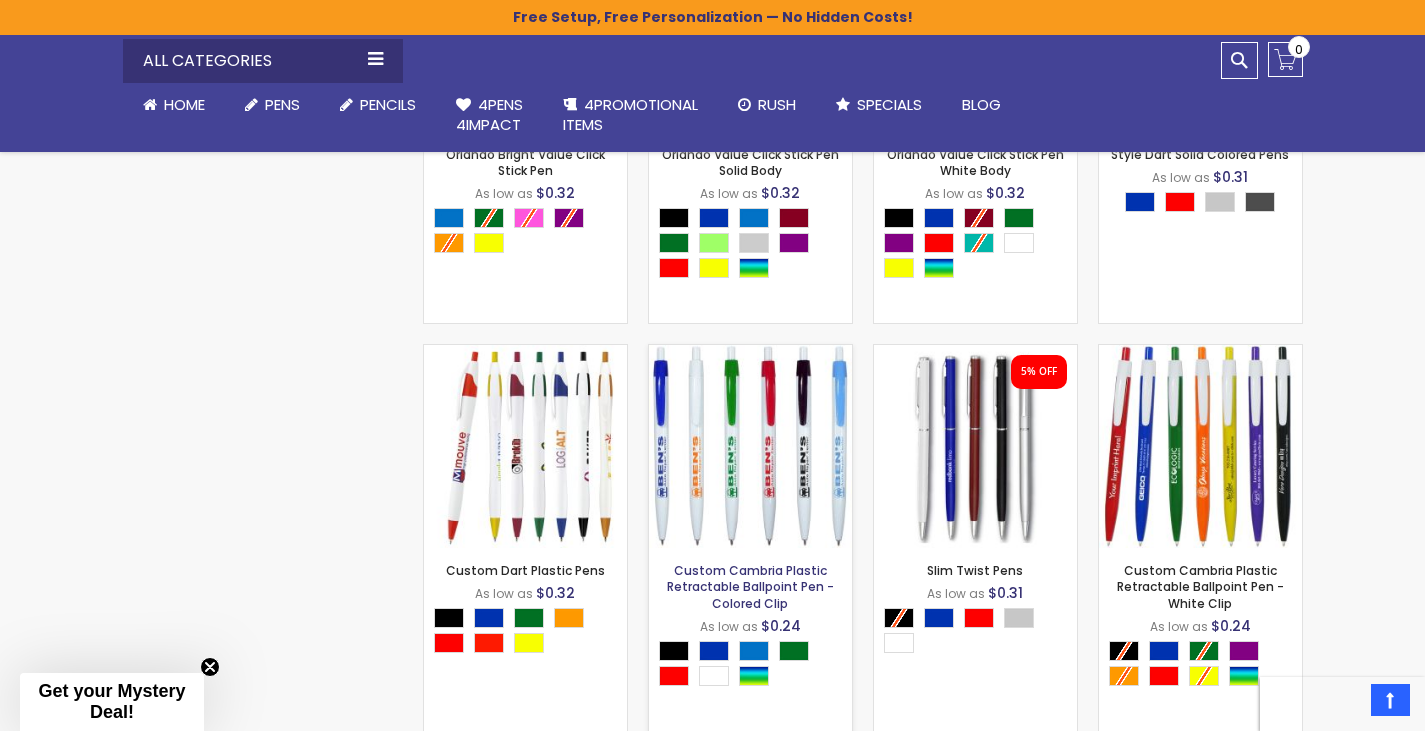 click on "Custom Cambria Plastic Retractable Ballpoint Pen - Colored Clip" at bounding box center [750, 586] 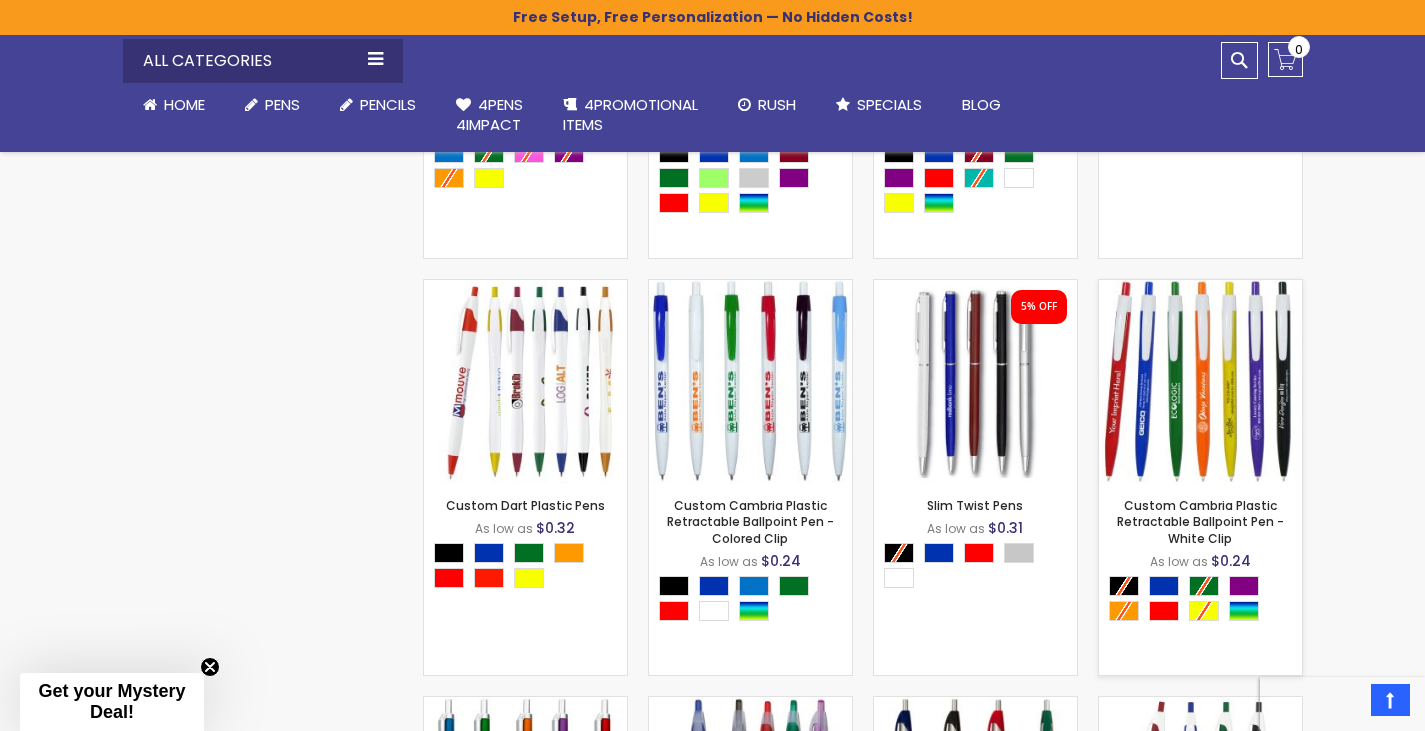 scroll, scrollTop: 1735, scrollLeft: 0, axis: vertical 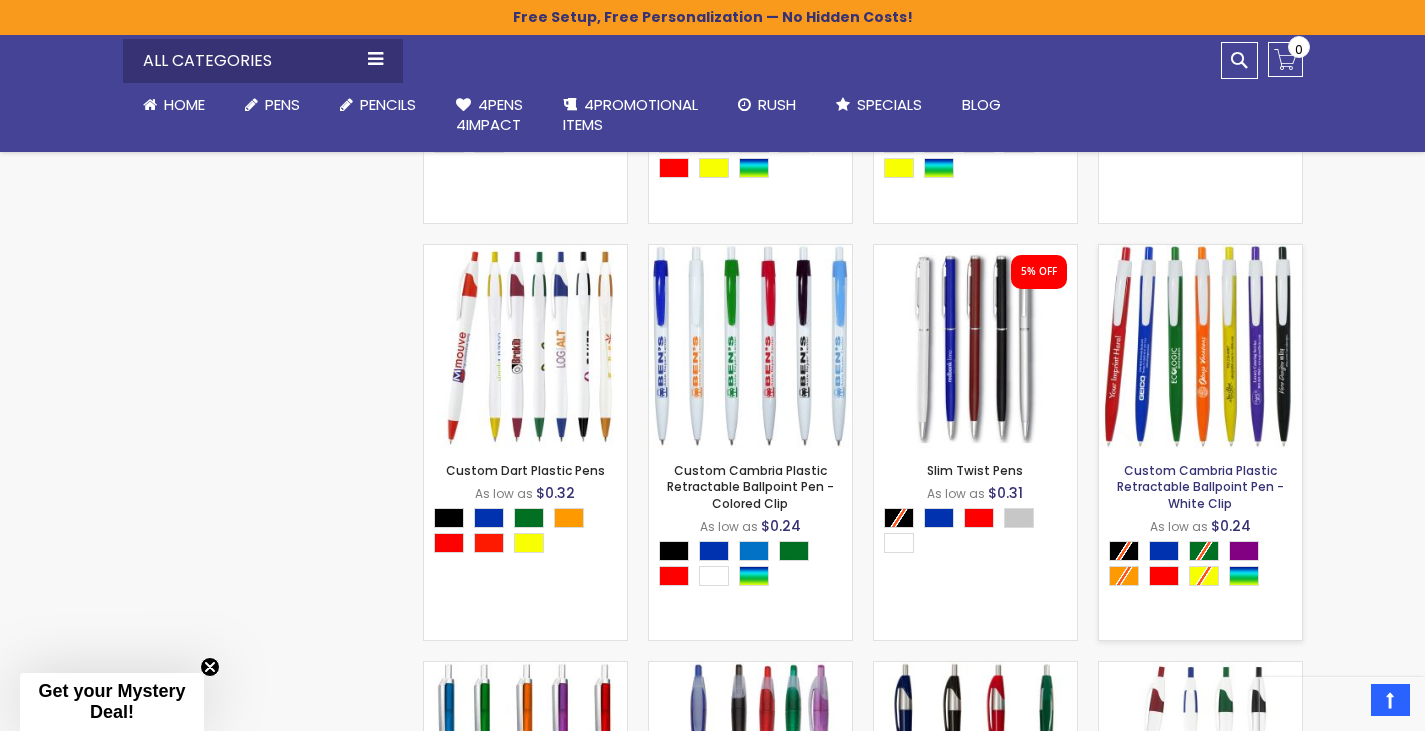 click on "Custom Cambria Plastic Retractable Ballpoint Pen - White Clip" at bounding box center (1200, 486) 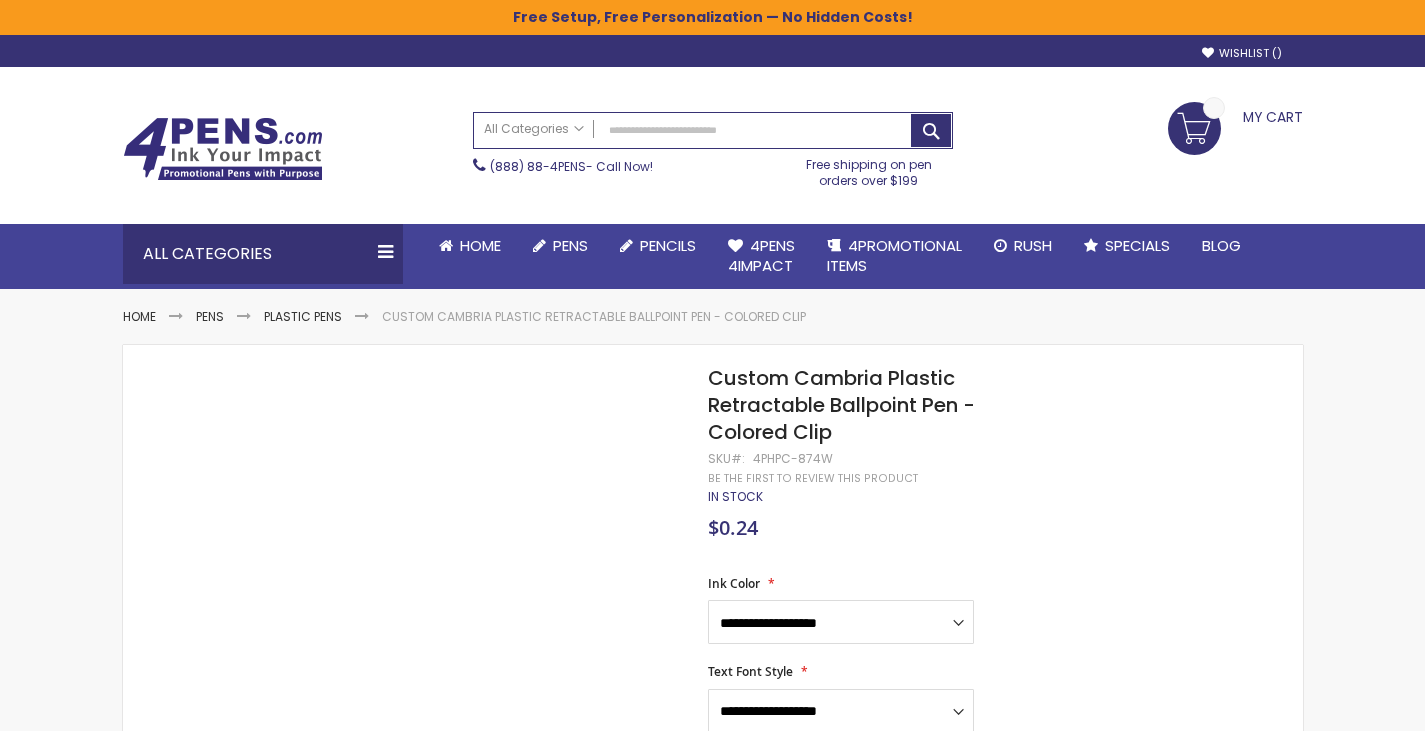 scroll, scrollTop: 0, scrollLeft: 0, axis: both 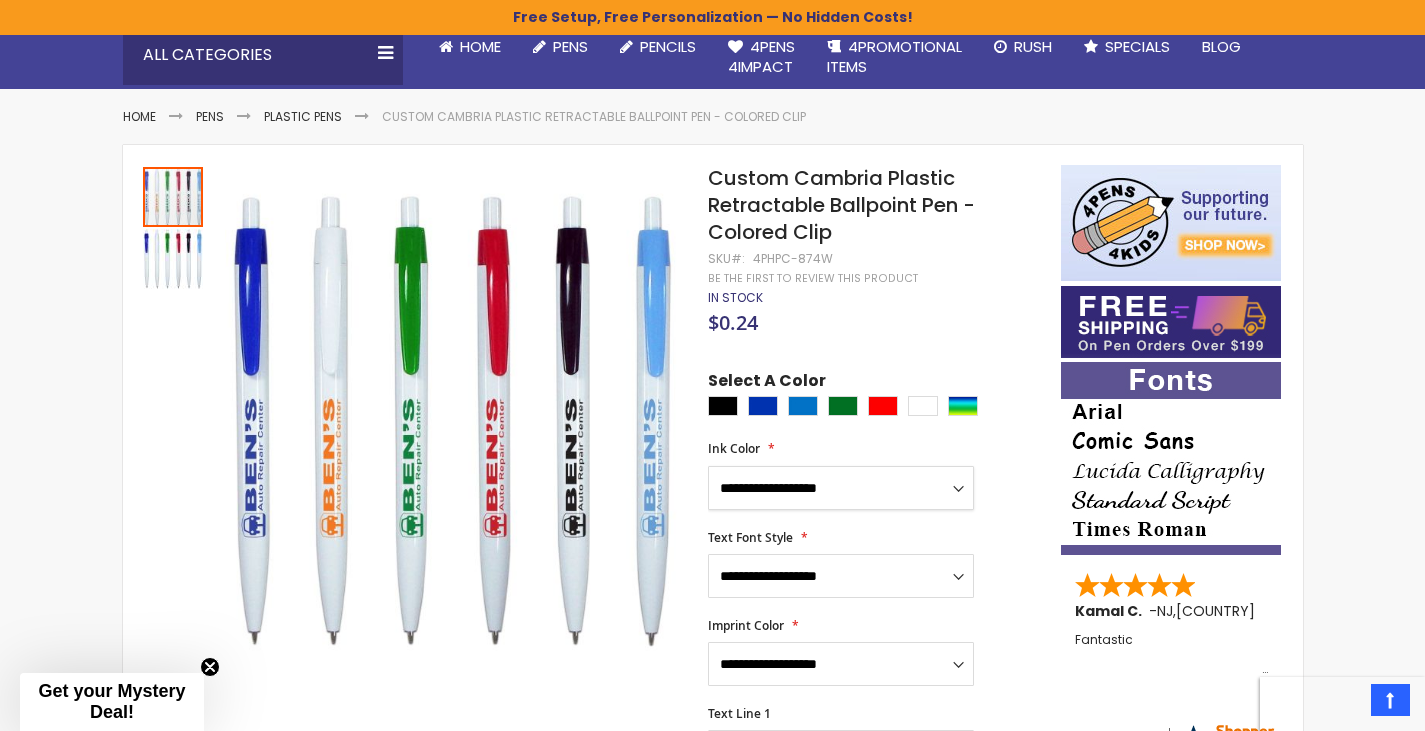click on "**********" at bounding box center (841, 488) 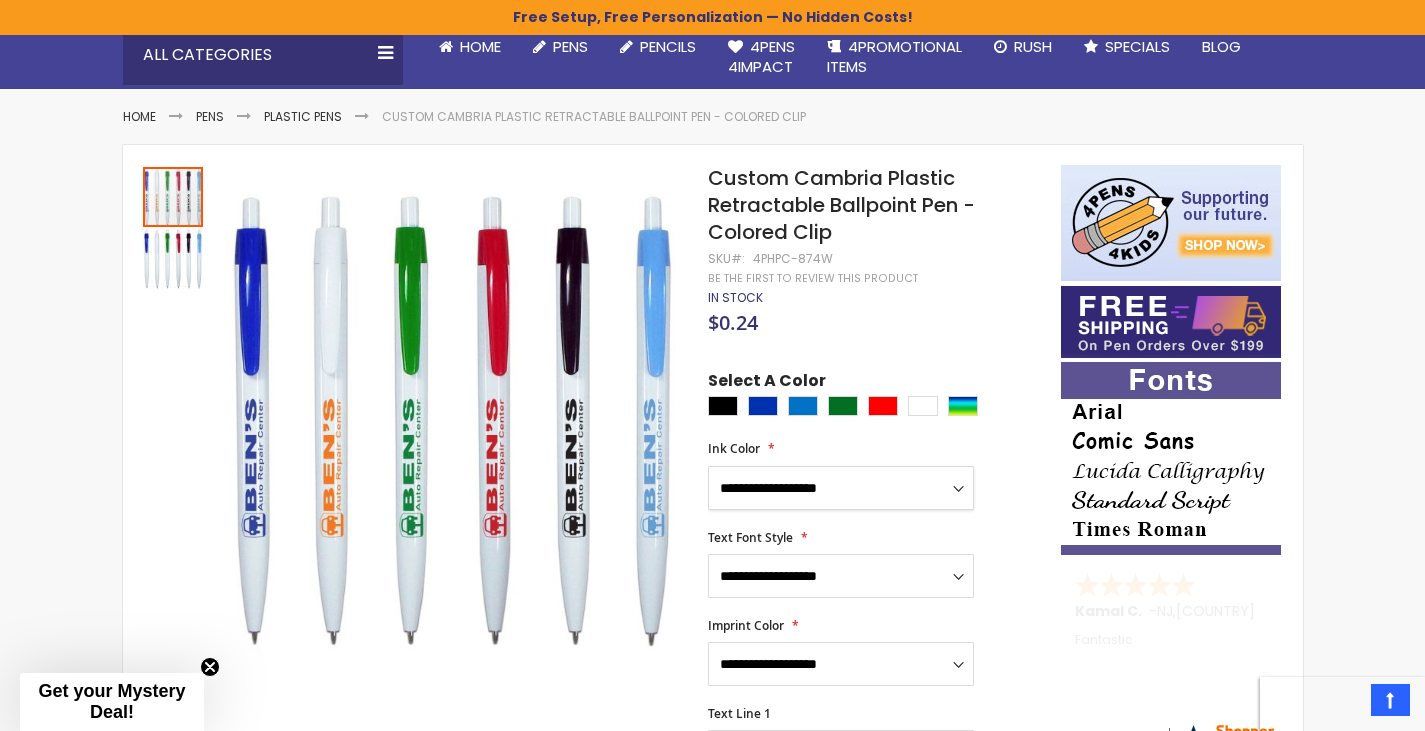 select on "*****" 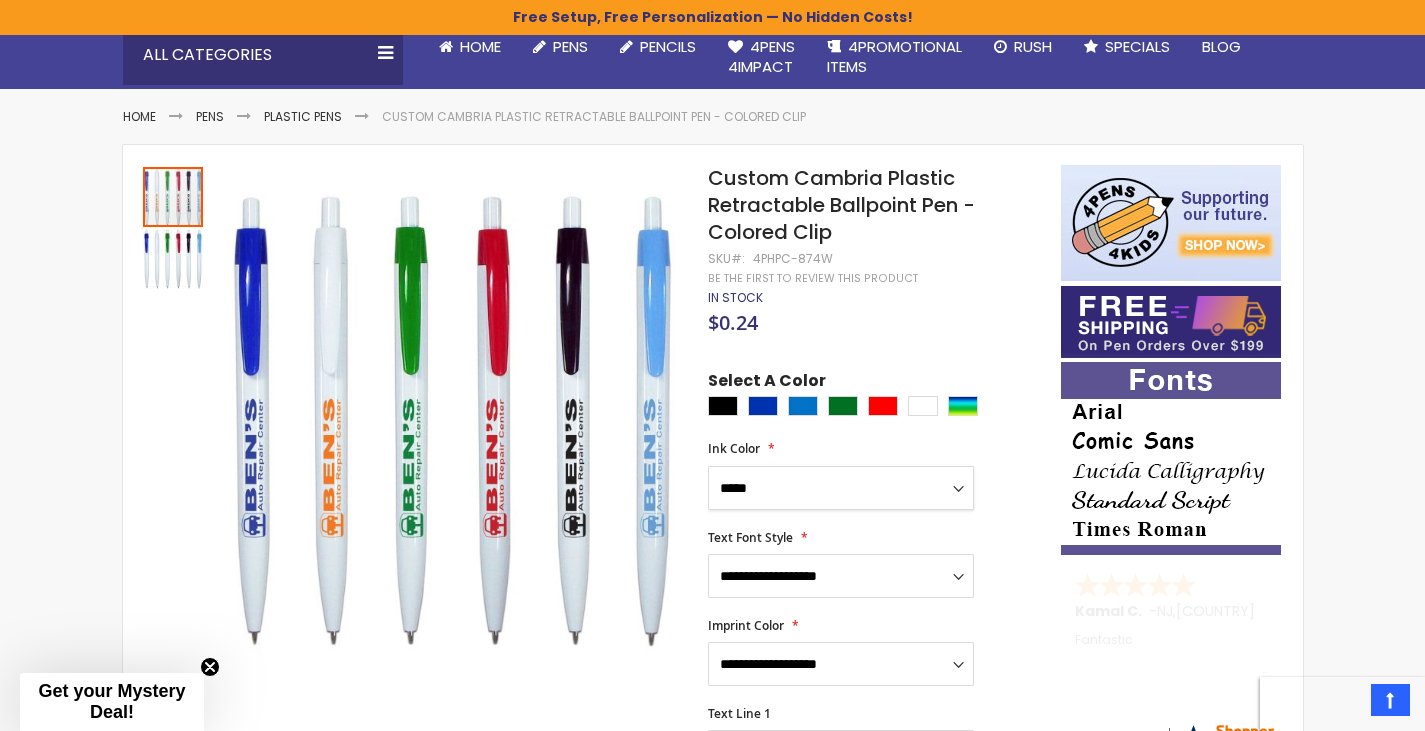 click on "**********" at bounding box center [841, 488] 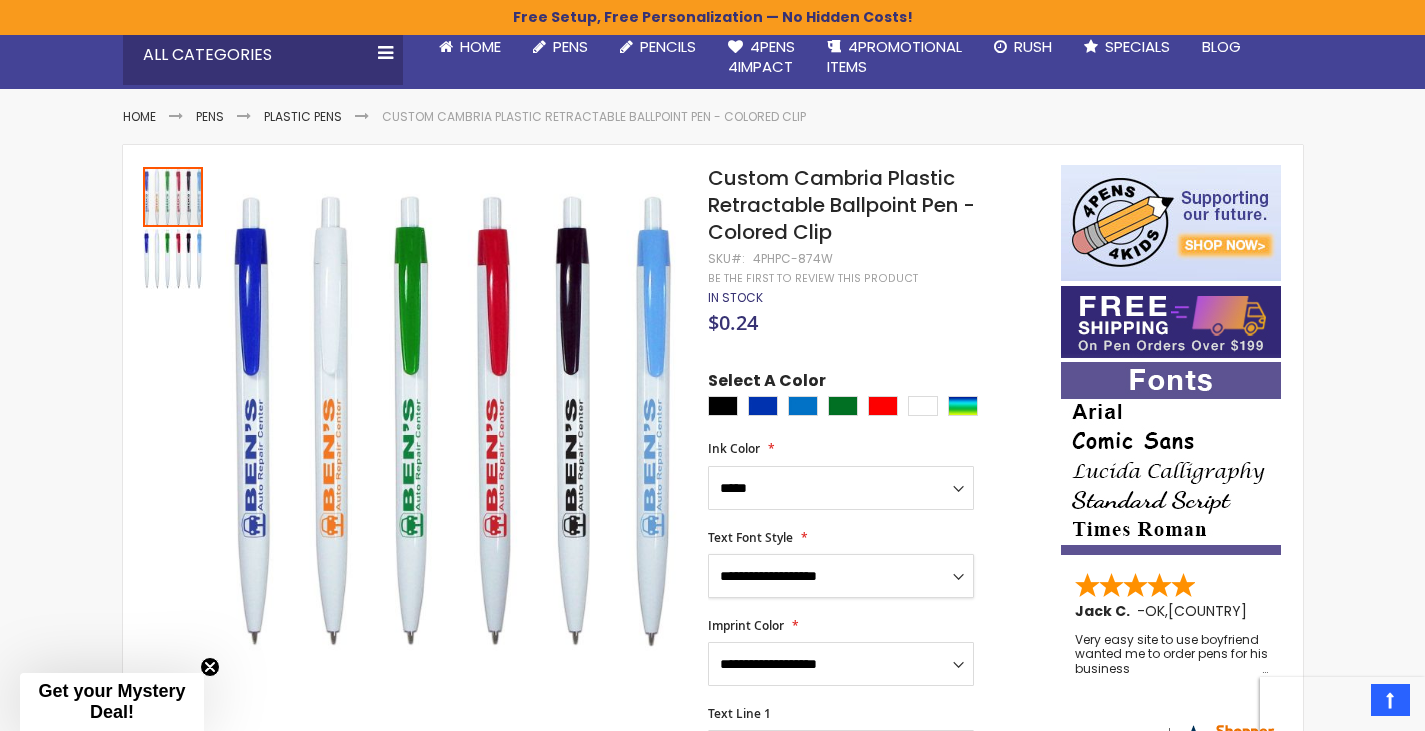 click on "**********" at bounding box center [841, 576] 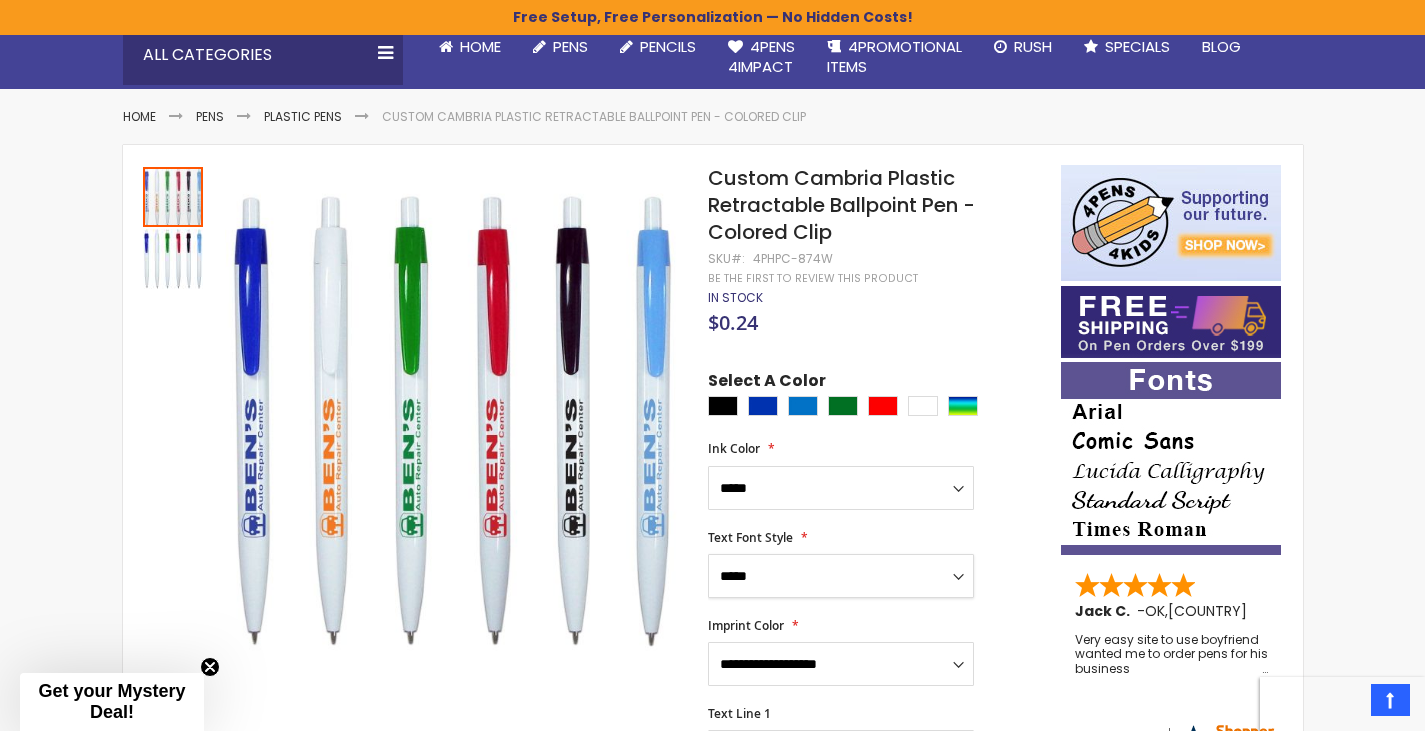 click on "**********" at bounding box center [841, 576] 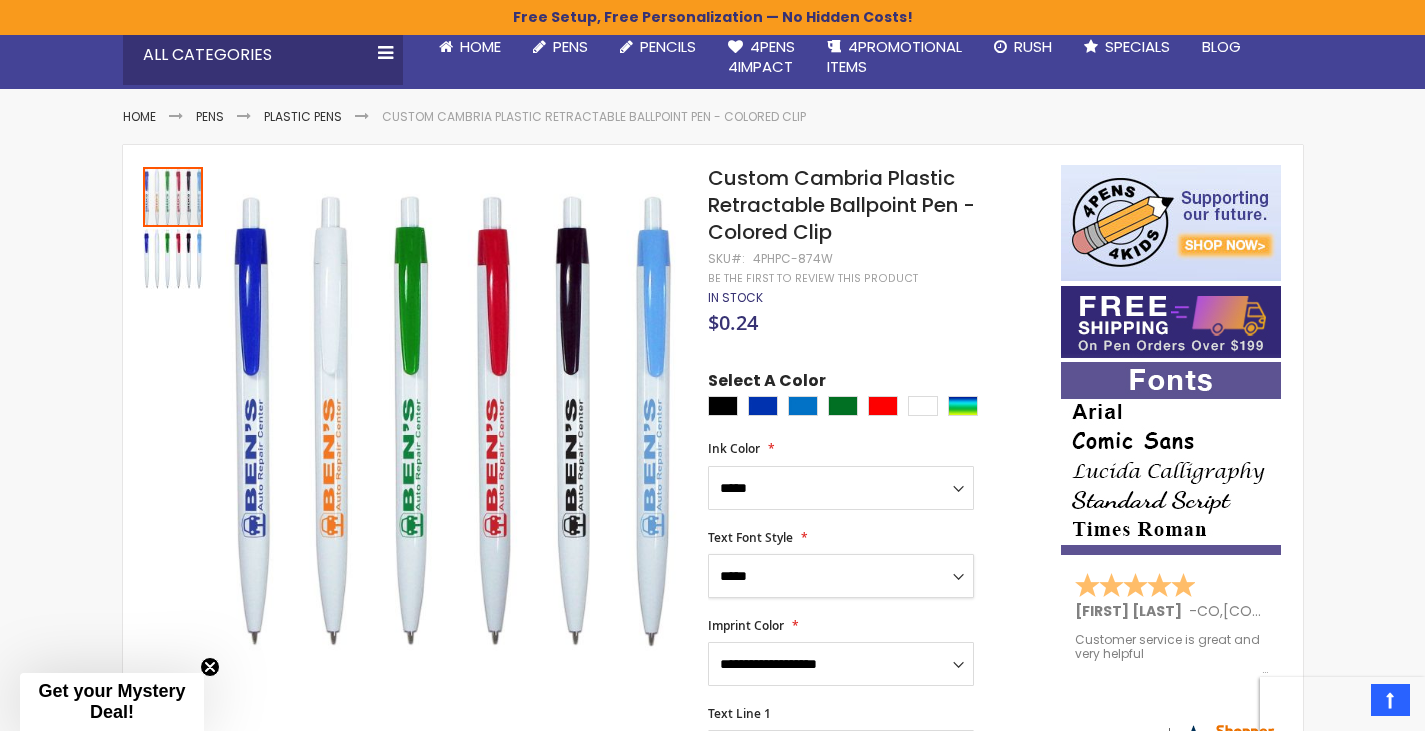 click on "**********" at bounding box center (841, 576) 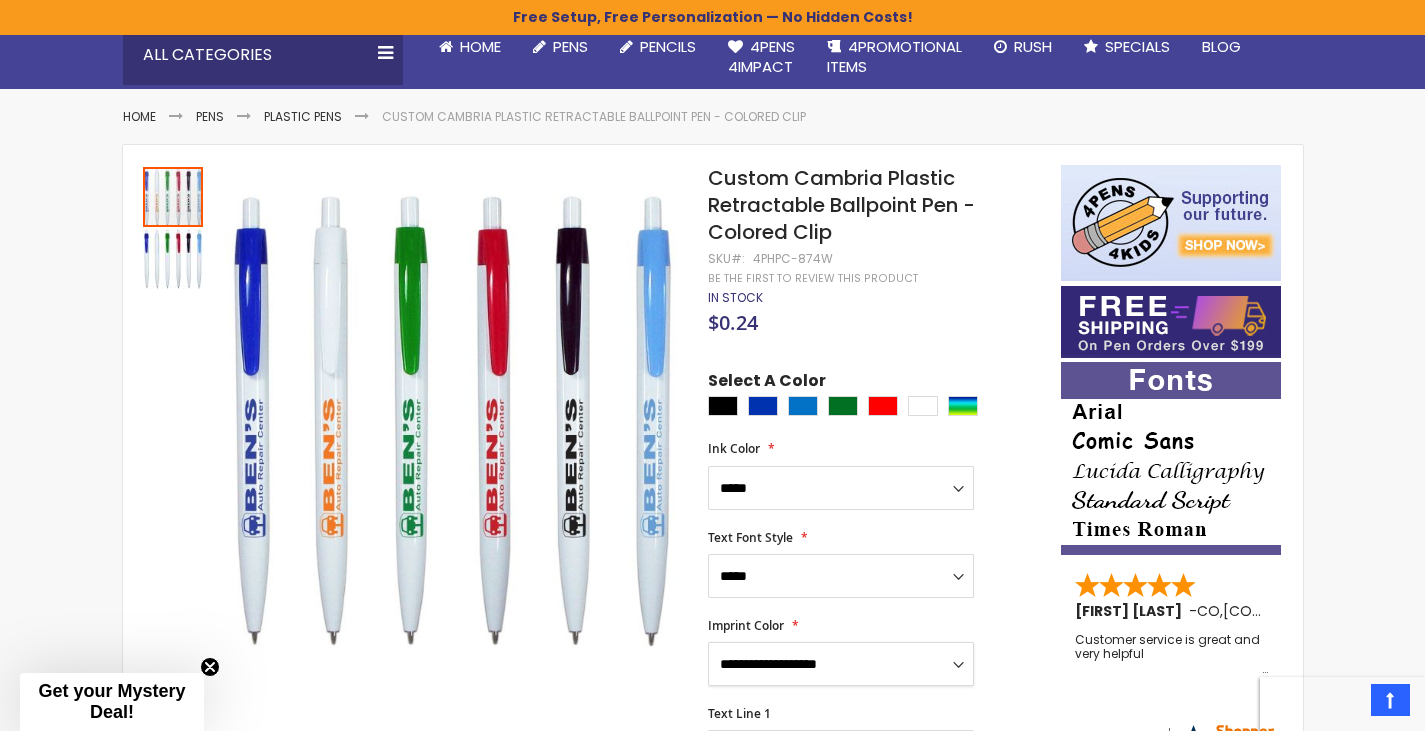 click on "**********" at bounding box center (841, 664) 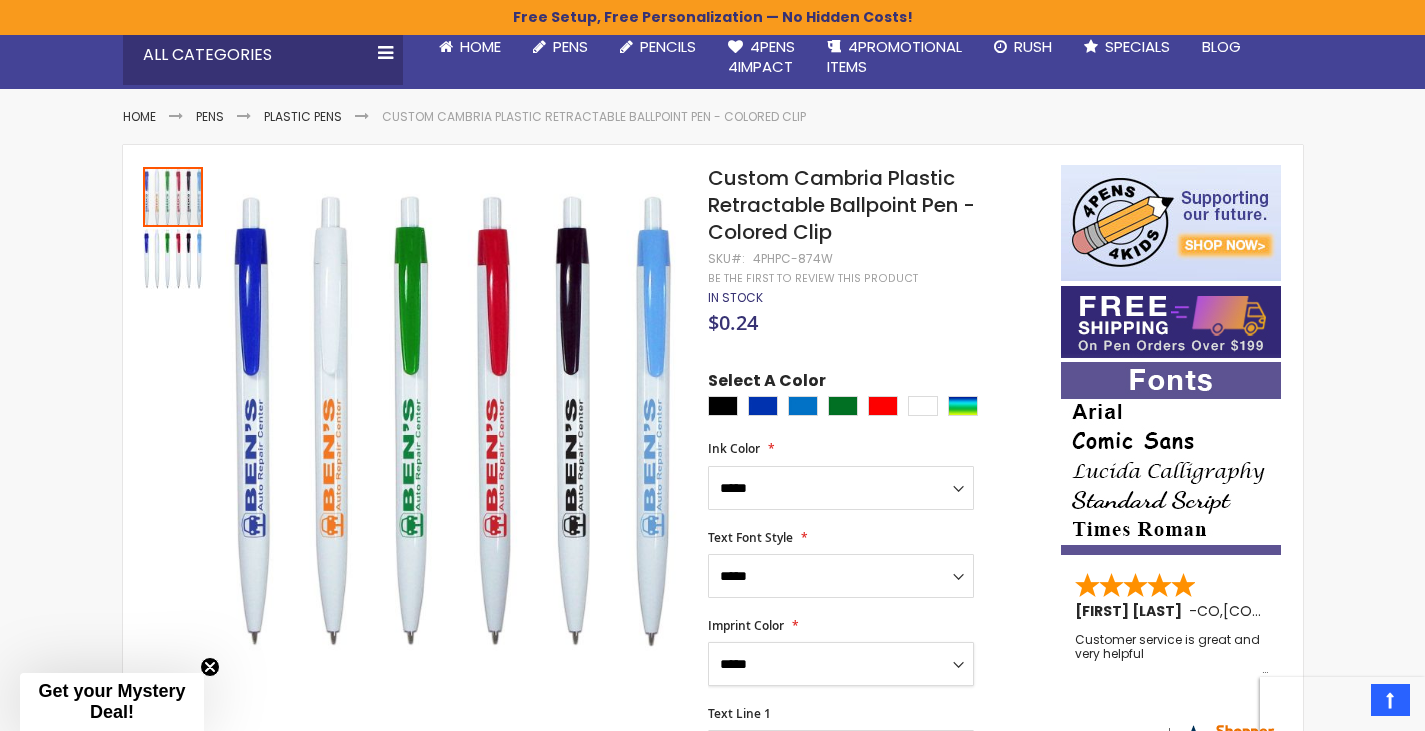 click on "**********" at bounding box center [841, 664] 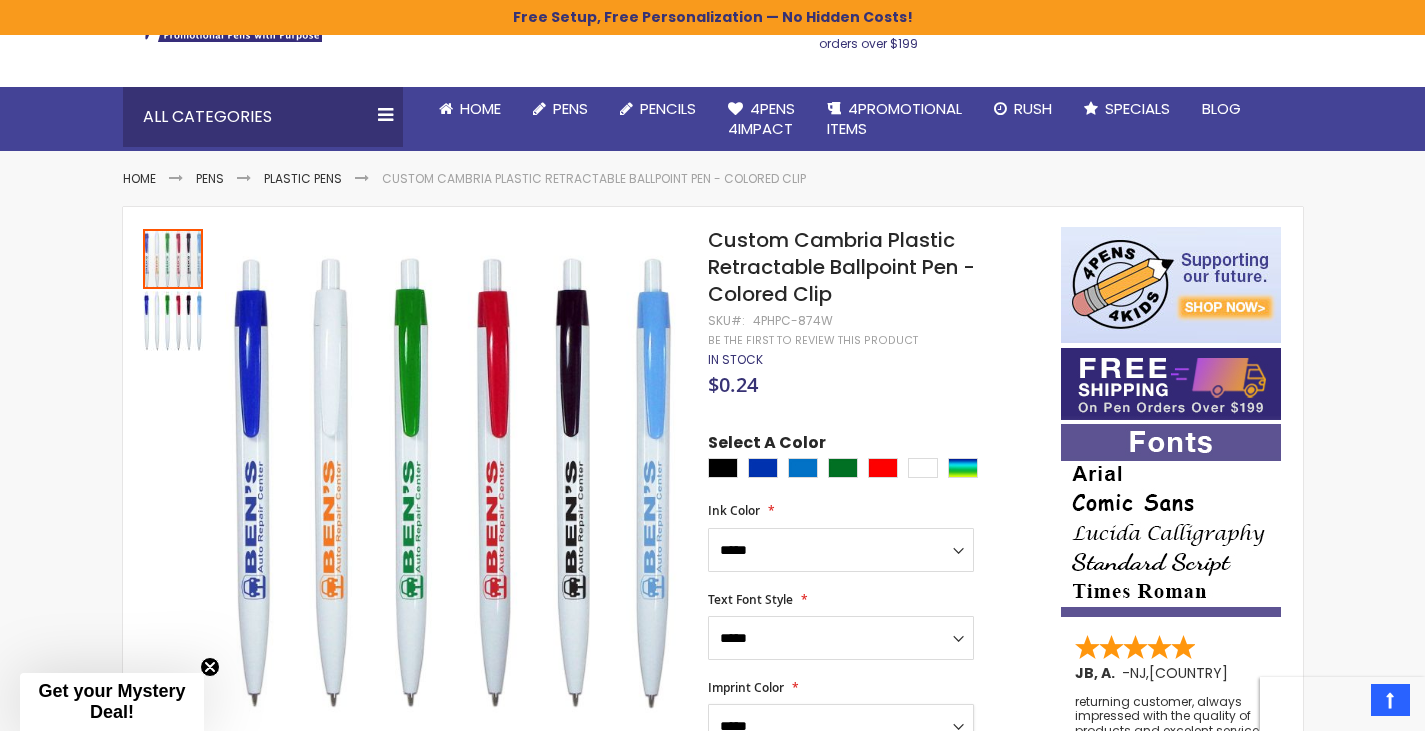 scroll, scrollTop: 0, scrollLeft: 0, axis: both 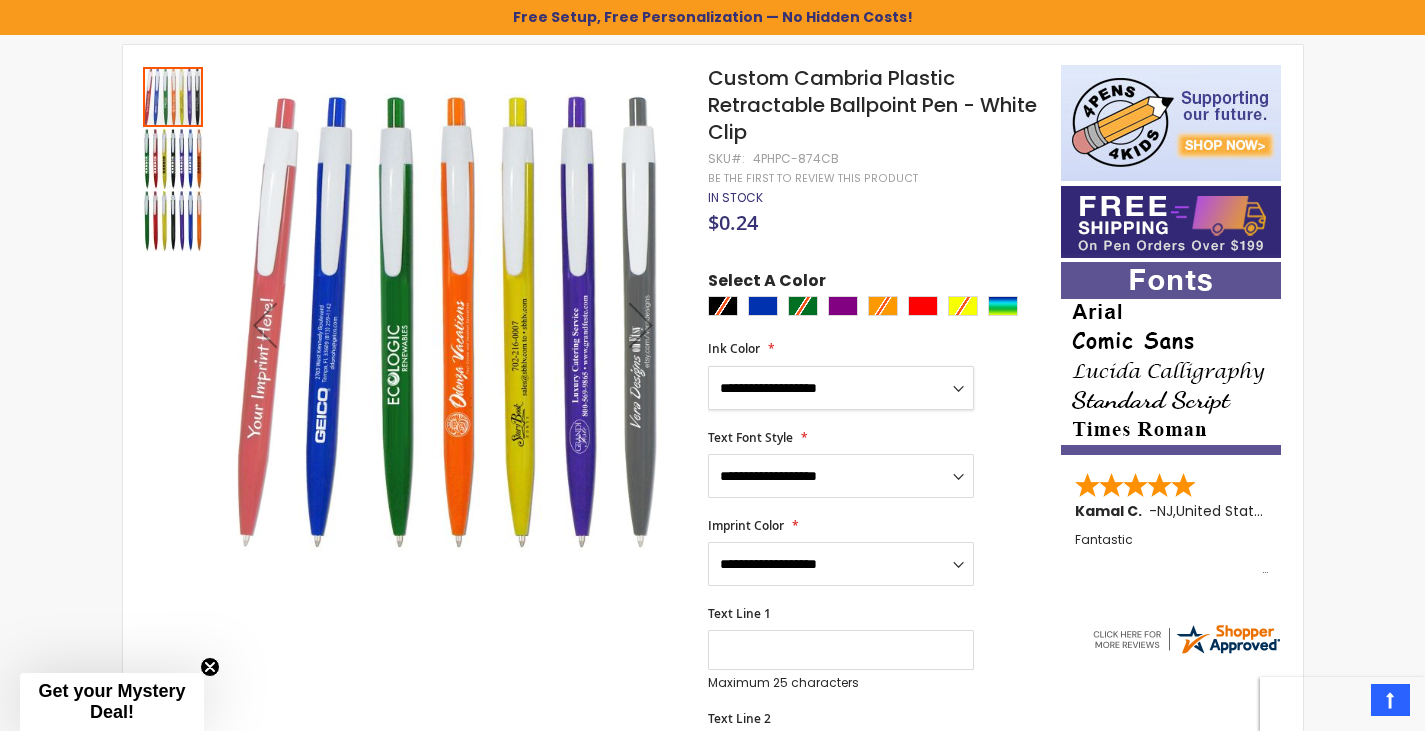 drag, startPoint x: 864, startPoint y: 374, endPoint x: 871, endPoint y: 391, distance: 18.384777 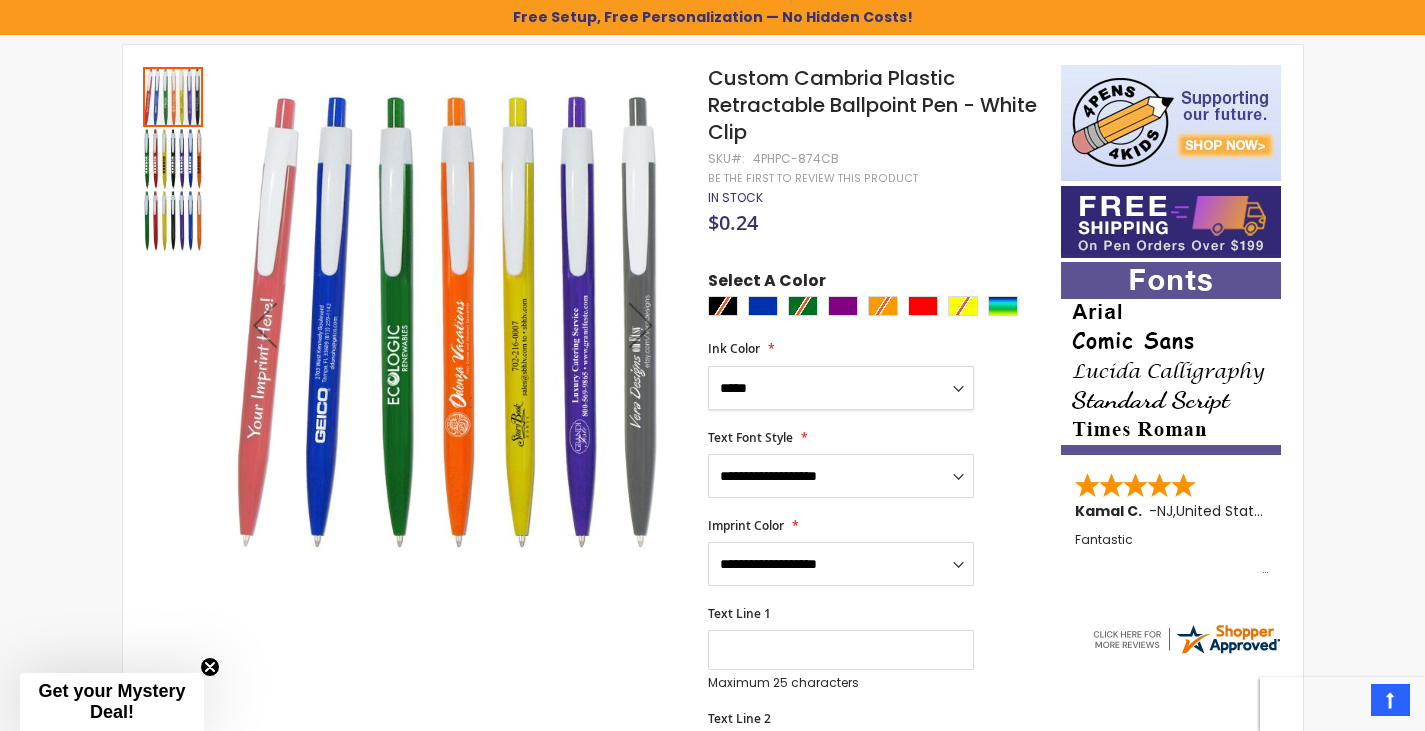 click on "**********" at bounding box center (841, 388) 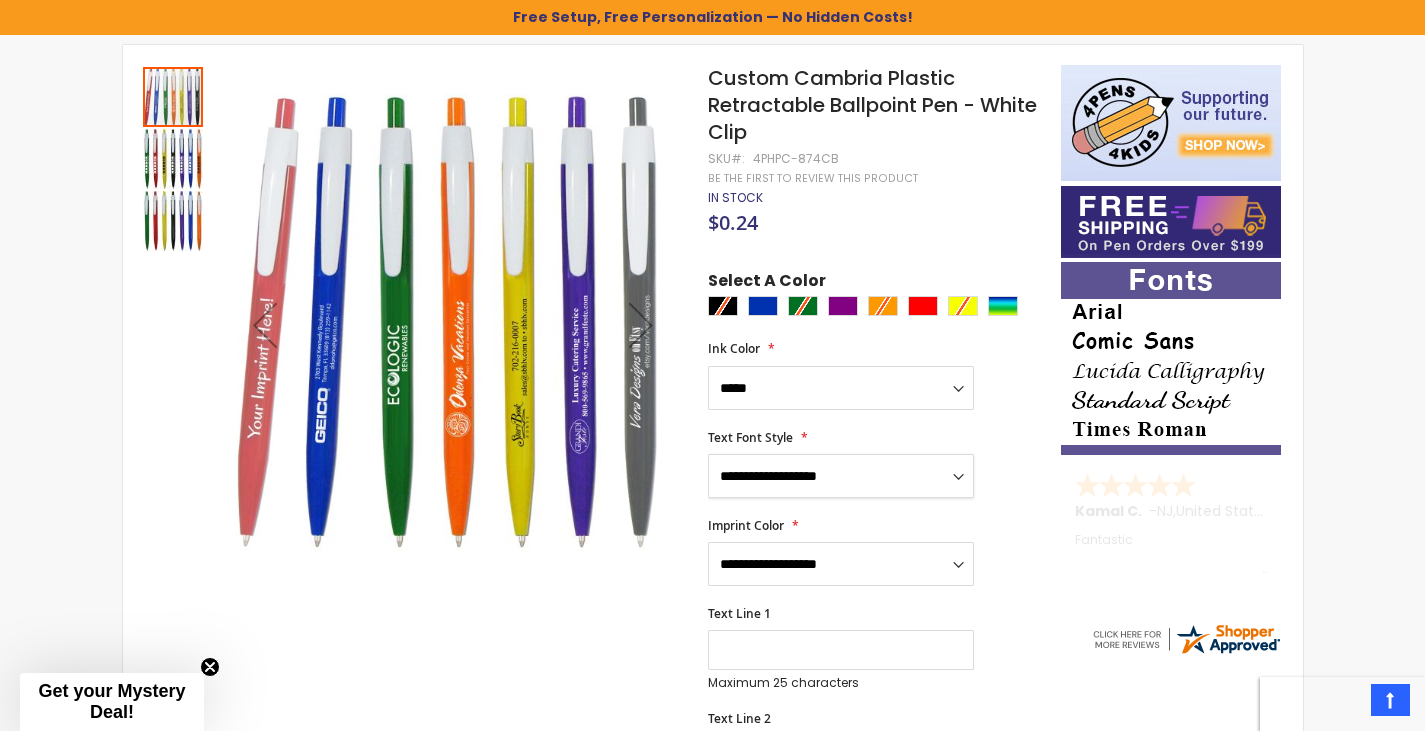 click on "**********" at bounding box center (841, 476) 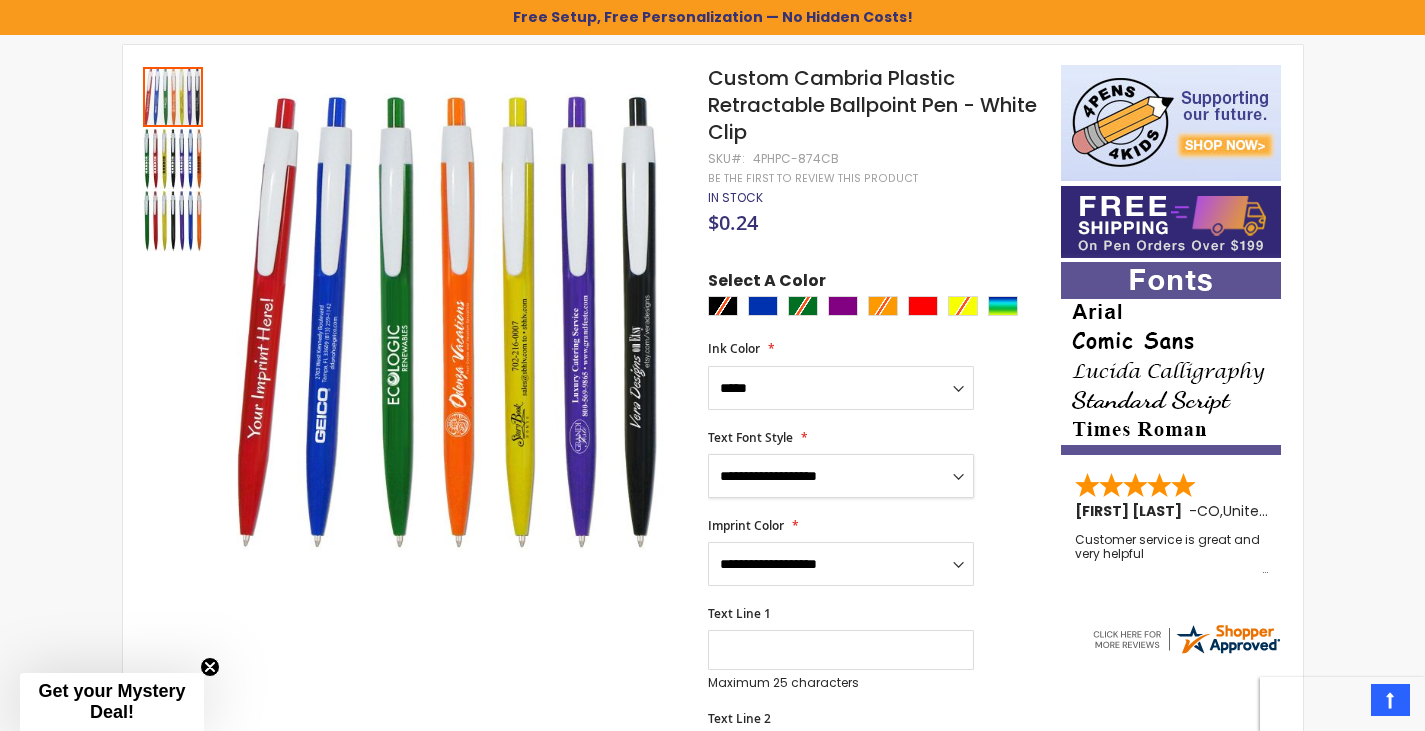 select on "*****" 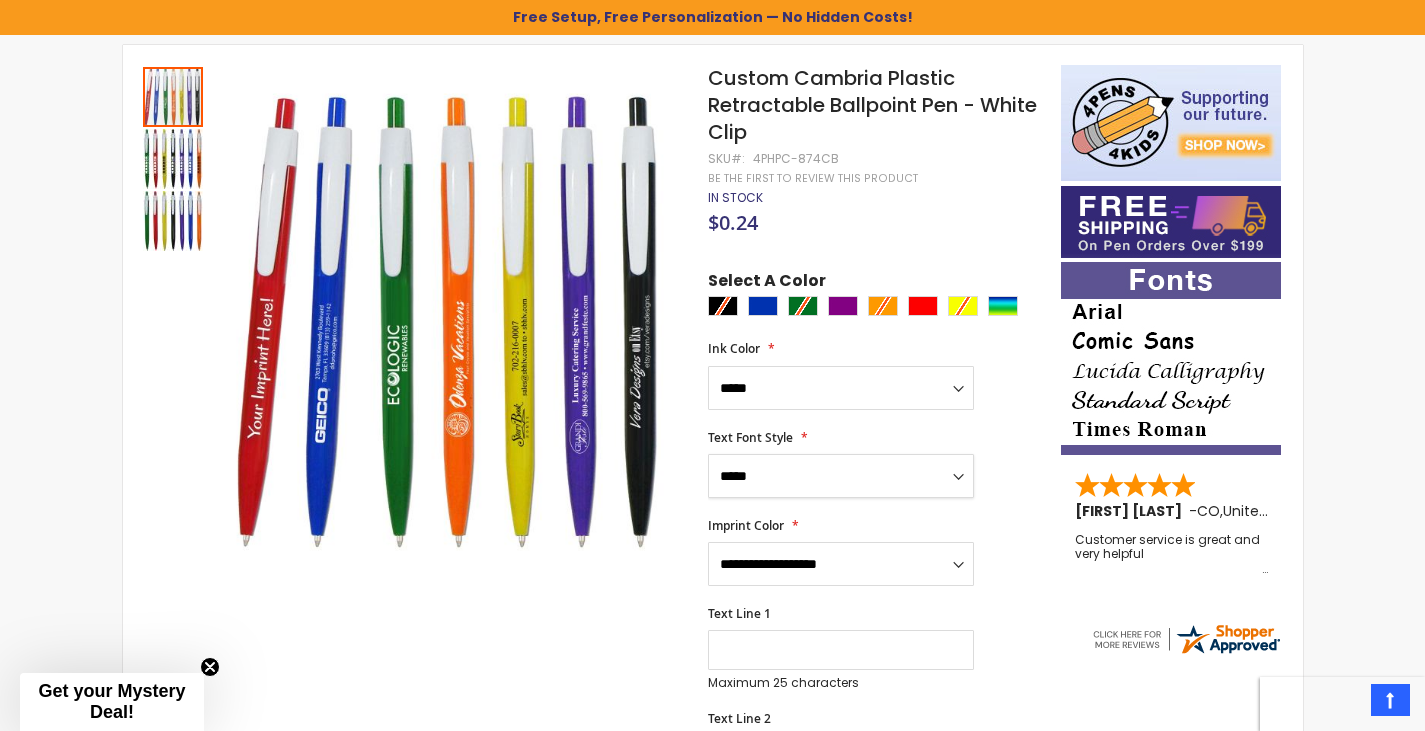 click on "**********" at bounding box center [841, 476] 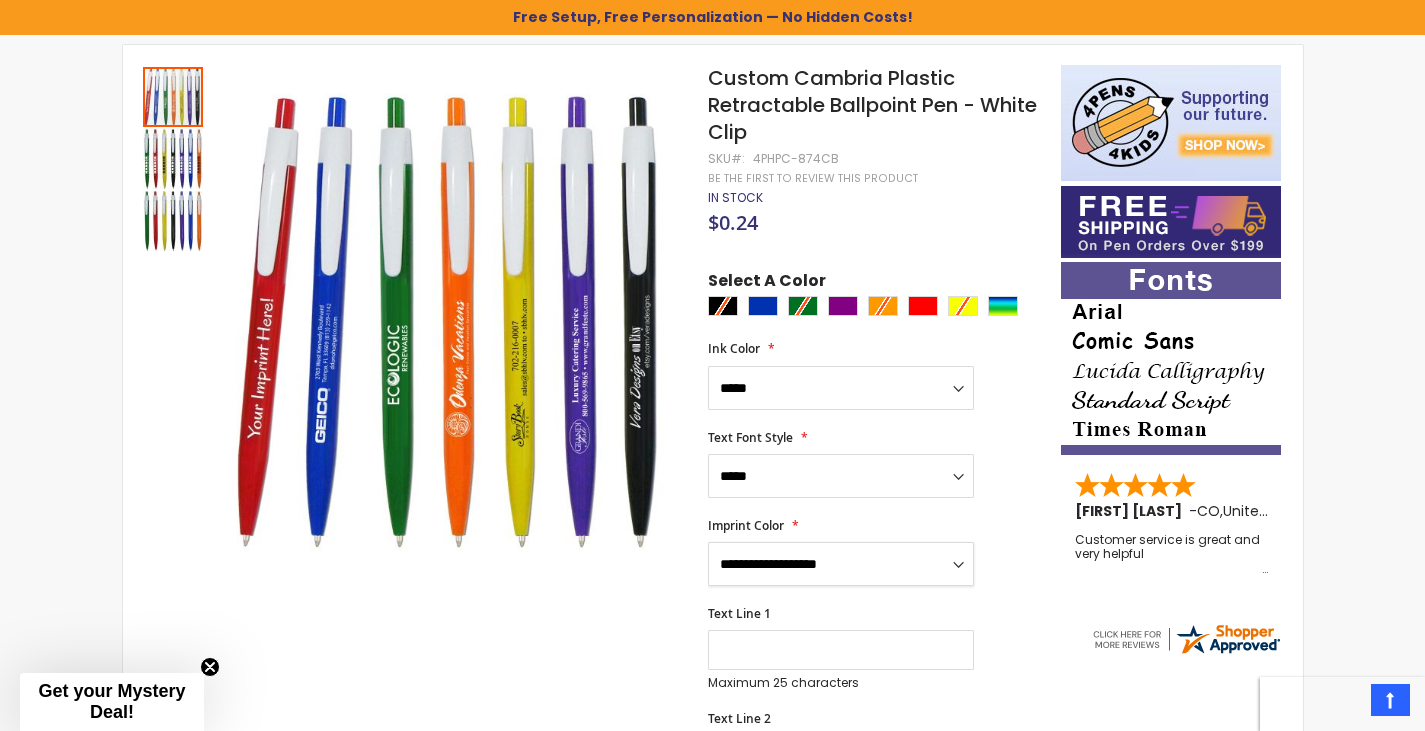 click on "**********" at bounding box center [841, 564] 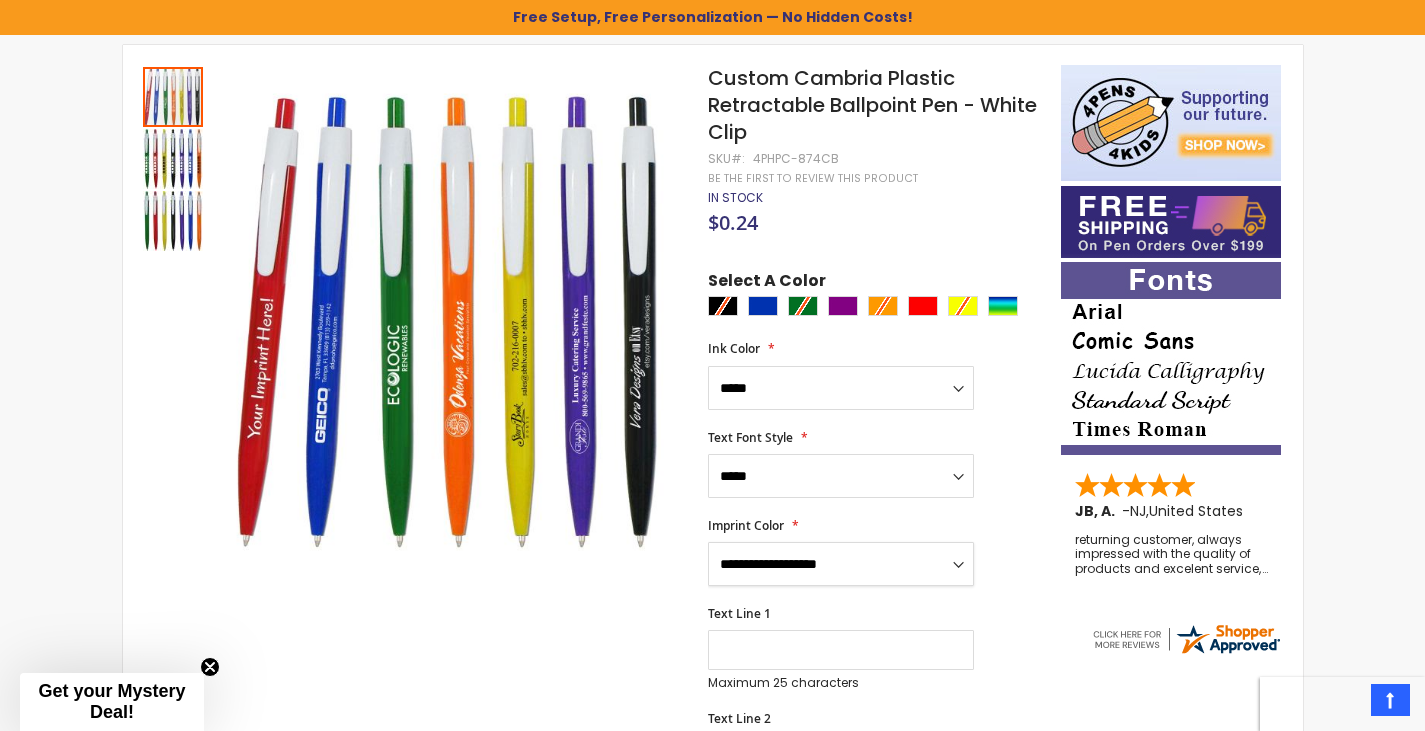 select on "*****" 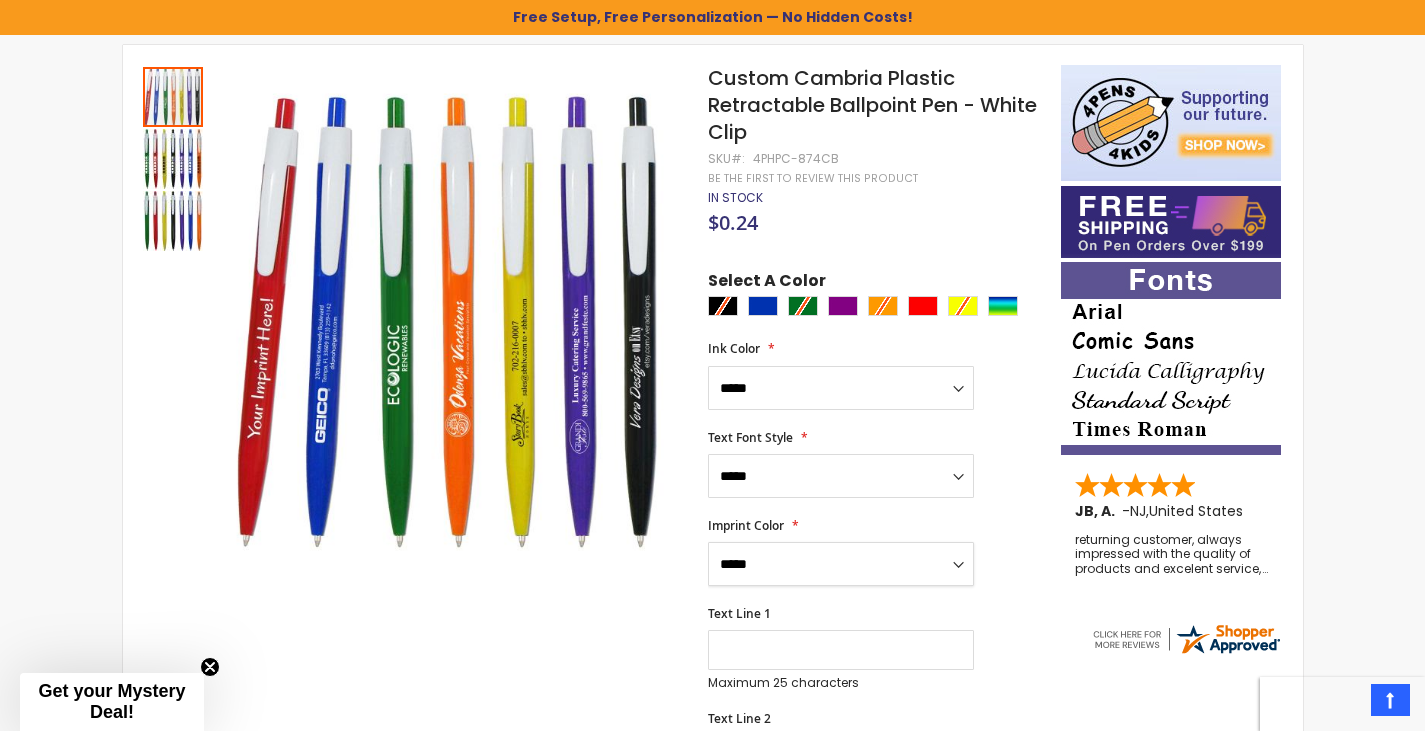 click on "**********" at bounding box center [841, 564] 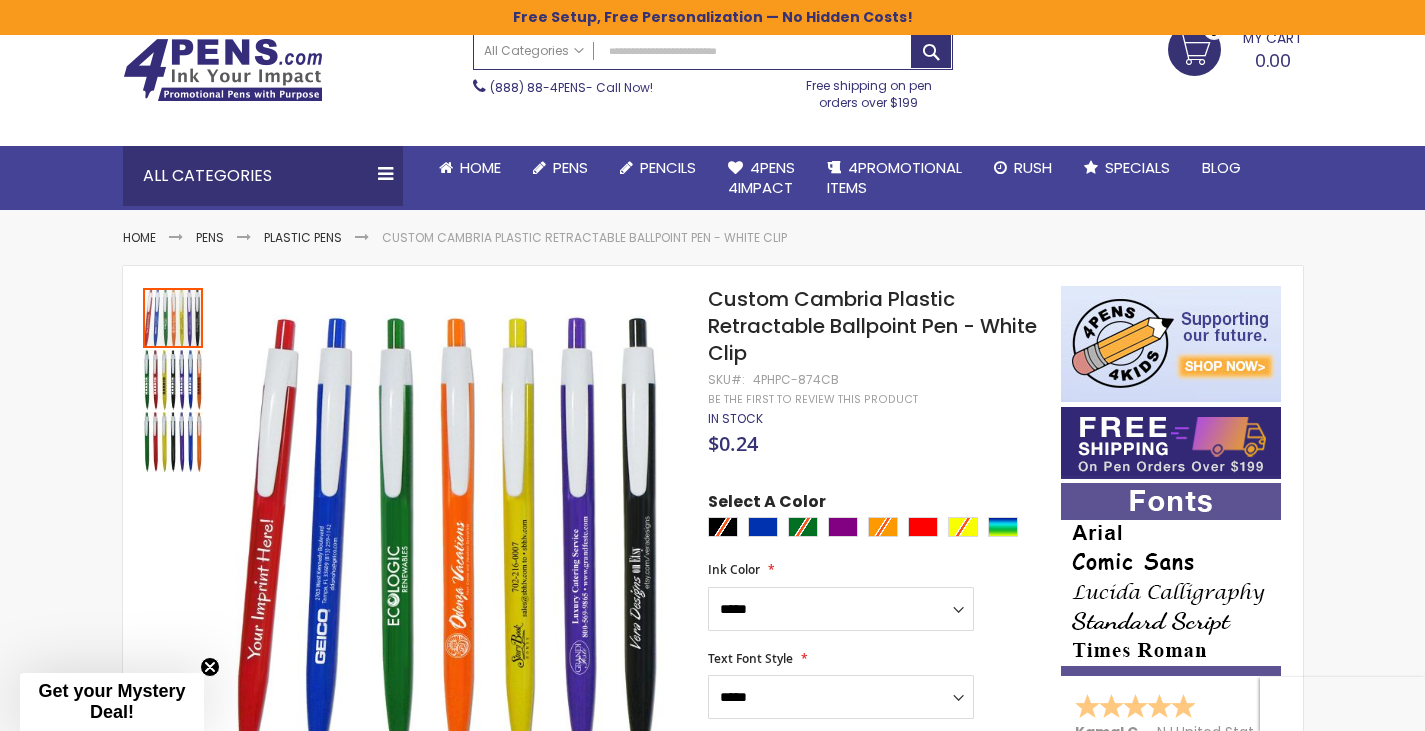 scroll, scrollTop: 200, scrollLeft: 0, axis: vertical 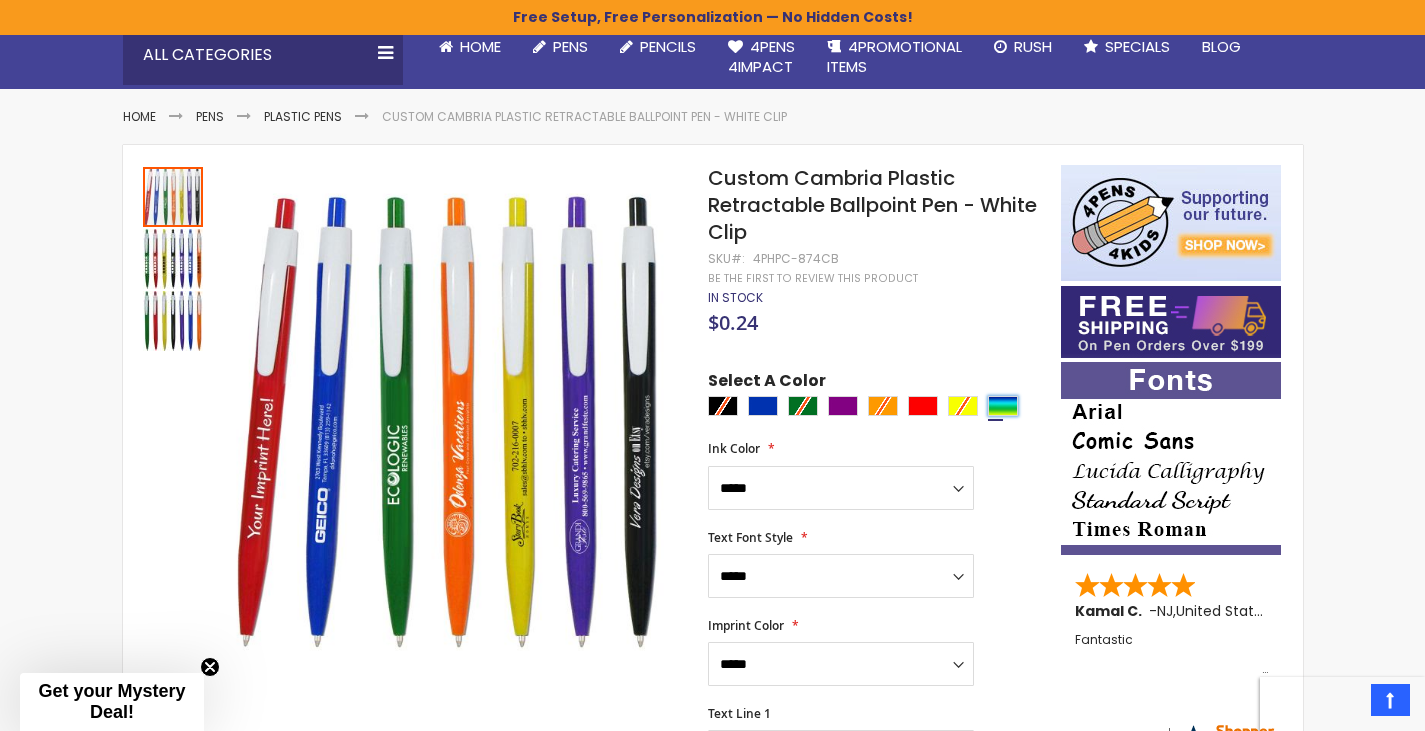 click at bounding box center (1003, 406) 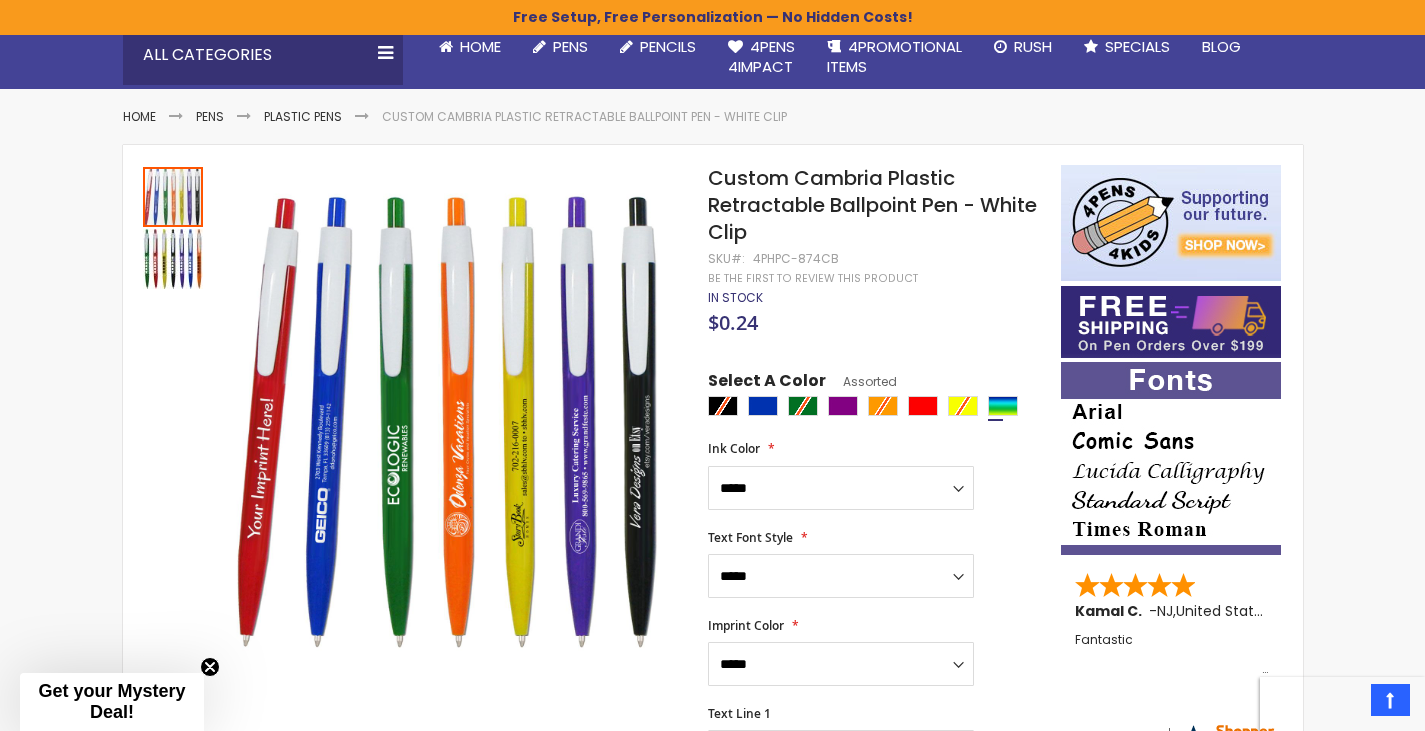 click at bounding box center [879, 408] 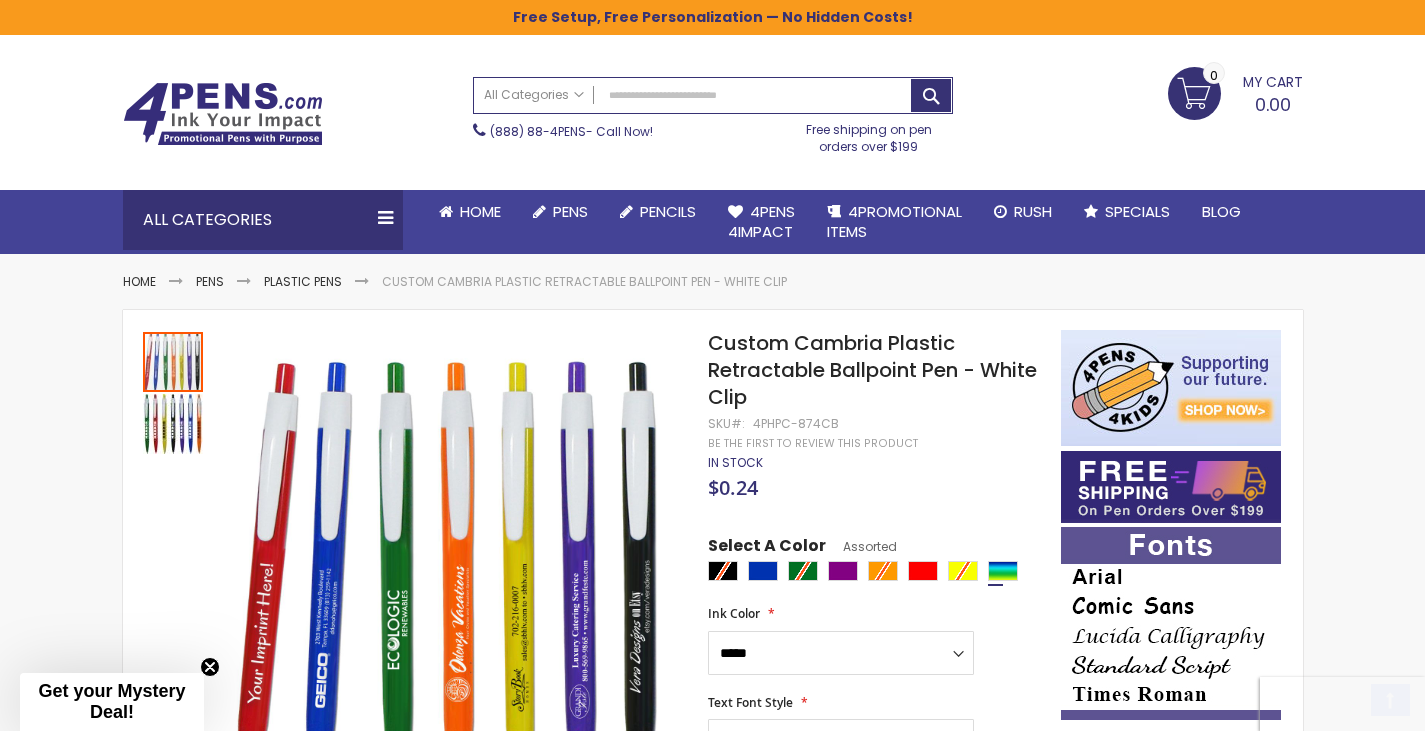 scroll, scrollTop: 0, scrollLeft: 0, axis: both 